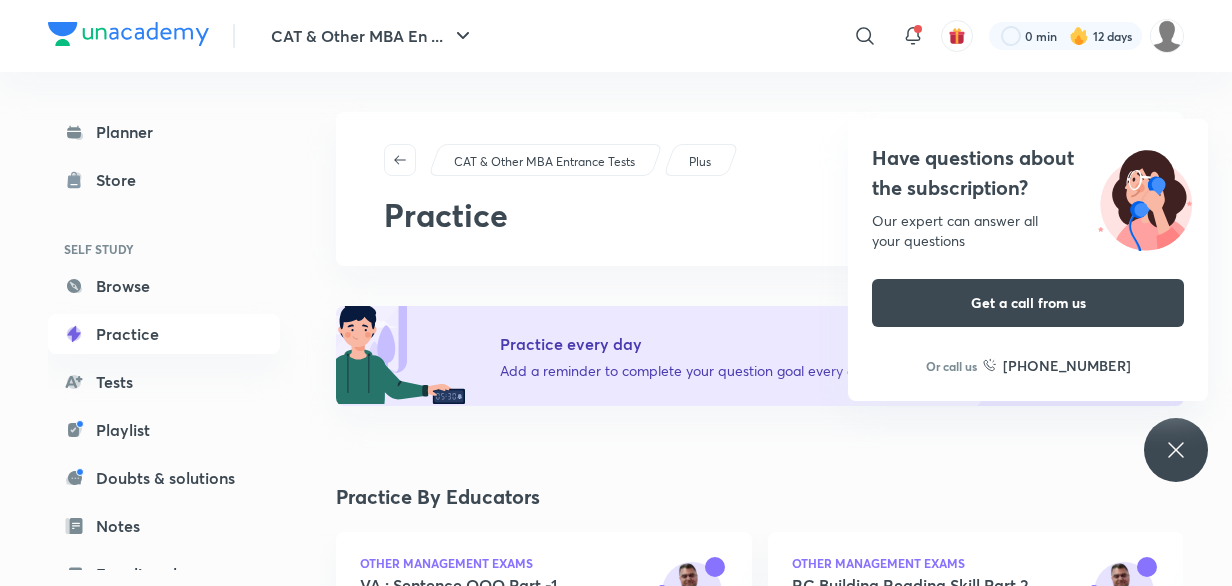 scroll, scrollTop: 363, scrollLeft: 0, axis: vertical 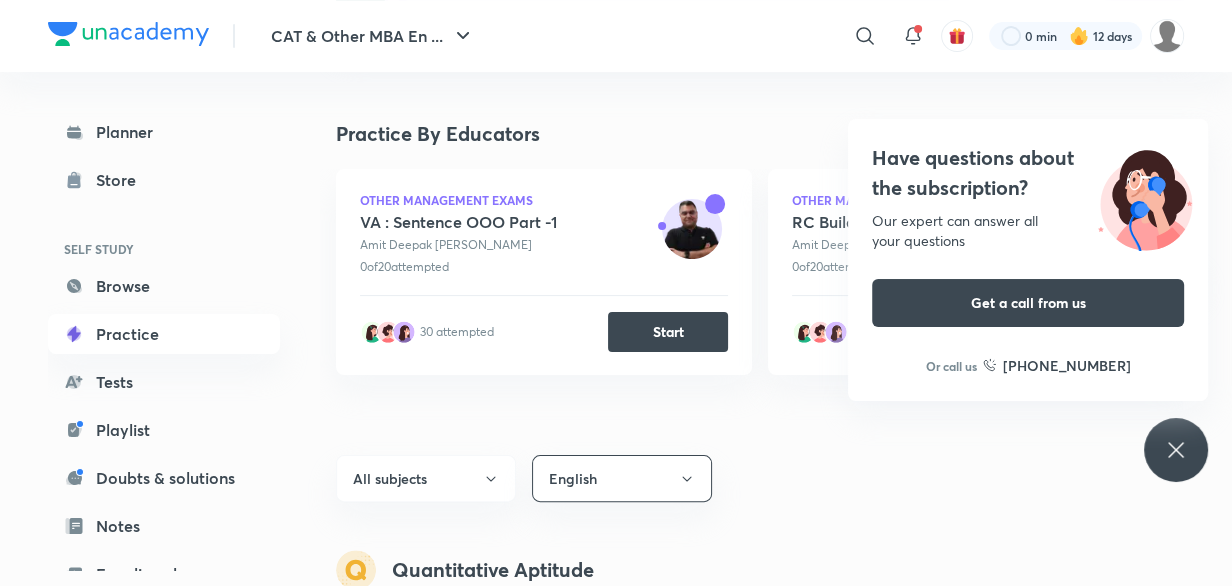 click on "CAT & Other MBA En ... ​ 0 min 12 days Planner Store SELF STUDY Browse Practice Tests Playlist Doubts & solutions Notes Free live classes ME Enrollments Saved CAT & Other MBA Entrance Tests Plus Practice Practice every day Add a reminder to complete your question goal every day Set reminder Practice By Educators  Other Management Exams VA : Sentence OOO Part -1 Amit [PERSON_NAME] 0  of  20  attempted 30 attempted Start Other Management Exams RC Building Reading Skill Part 2 Amit [PERSON_NAME] 0  of  20  attempted Be the first to attempt Start Other Management Exams RC Building Reading Skill Part 2 Amit [PERSON_NAME] 0  of  20  attempted 40 attempted Start Other Management Exams RC Building Reading Skill Part 1 Amit [PERSON_NAME] 0  of  20  attempted 35 attempted Start Other Management Exams Para Jumble Non - MCQ Amit [PERSON_NAME] 0  of  20  attempted 45 attempted Start Other Management Exams Para Jumble MCQ Amit [PERSON_NAME] 0  of  20  attempted 30 attempted Start Other Management Exams Amit Deepak" at bounding box center (616, 977) 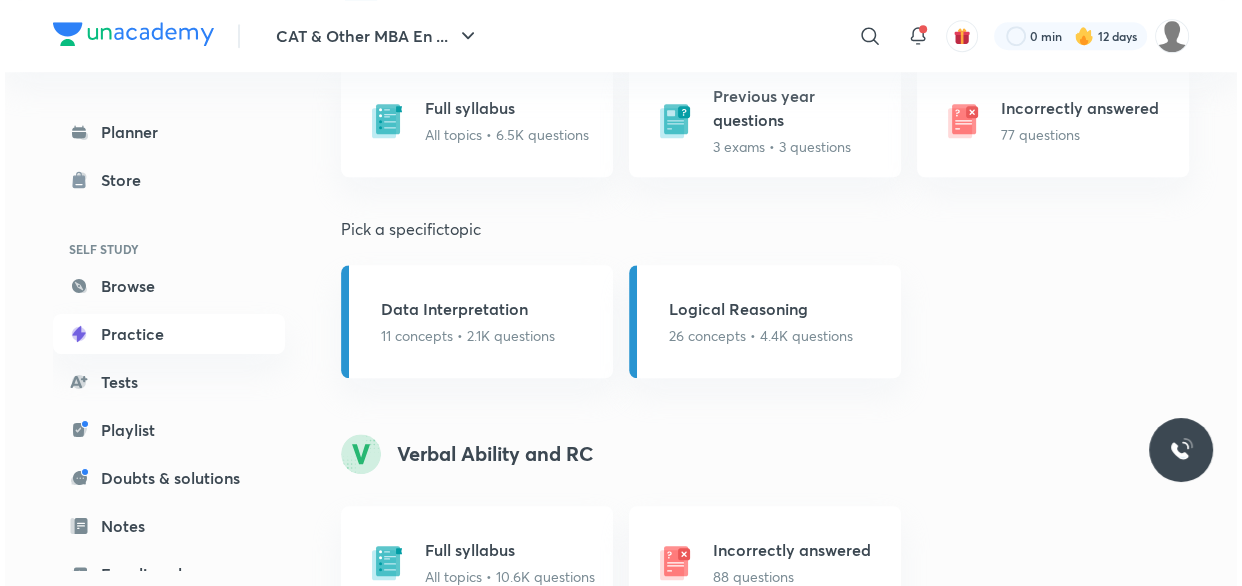 scroll, scrollTop: 1636, scrollLeft: 0, axis: vertical 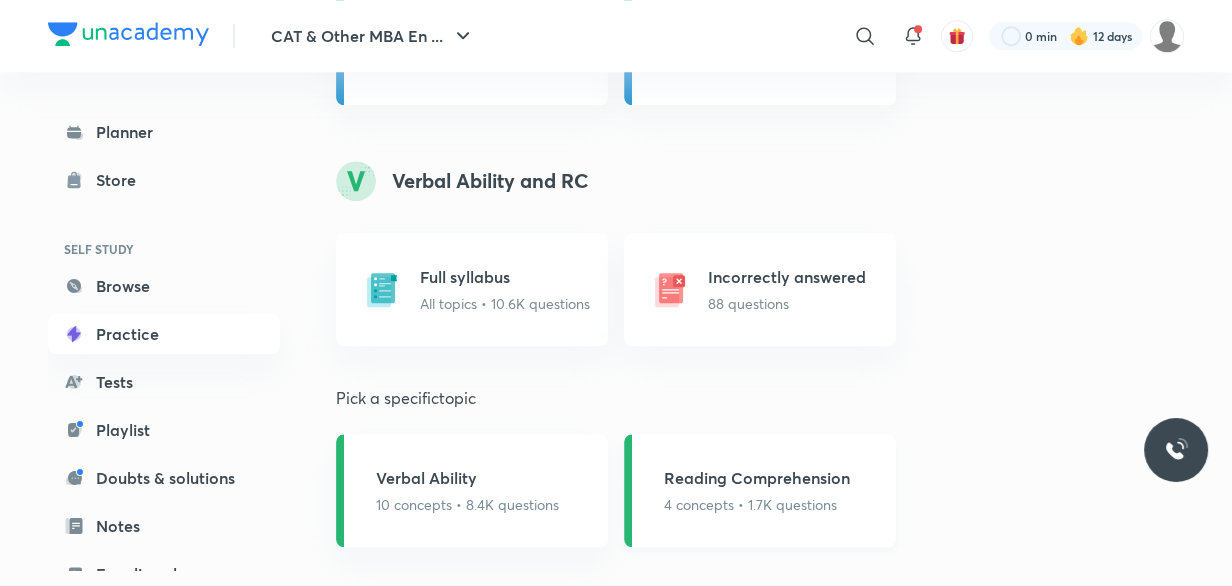 click on "4 concepts • 1.7K questions" at bounding box center [757, 504] 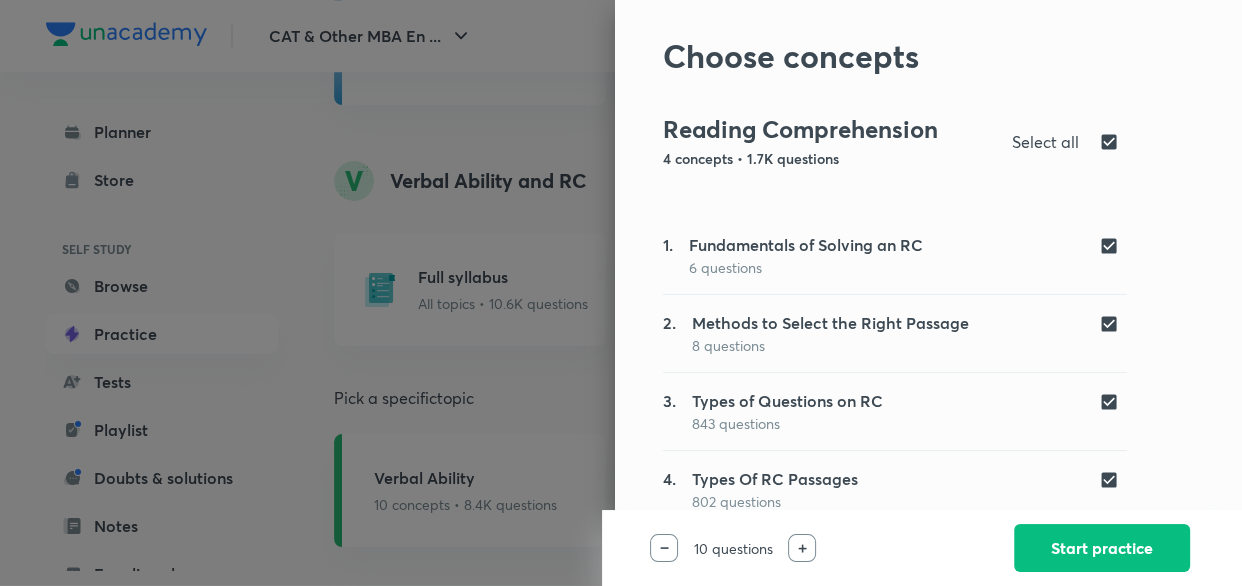 scroll, scrollTop: 69, scrollLeft: 0, axis: vertical 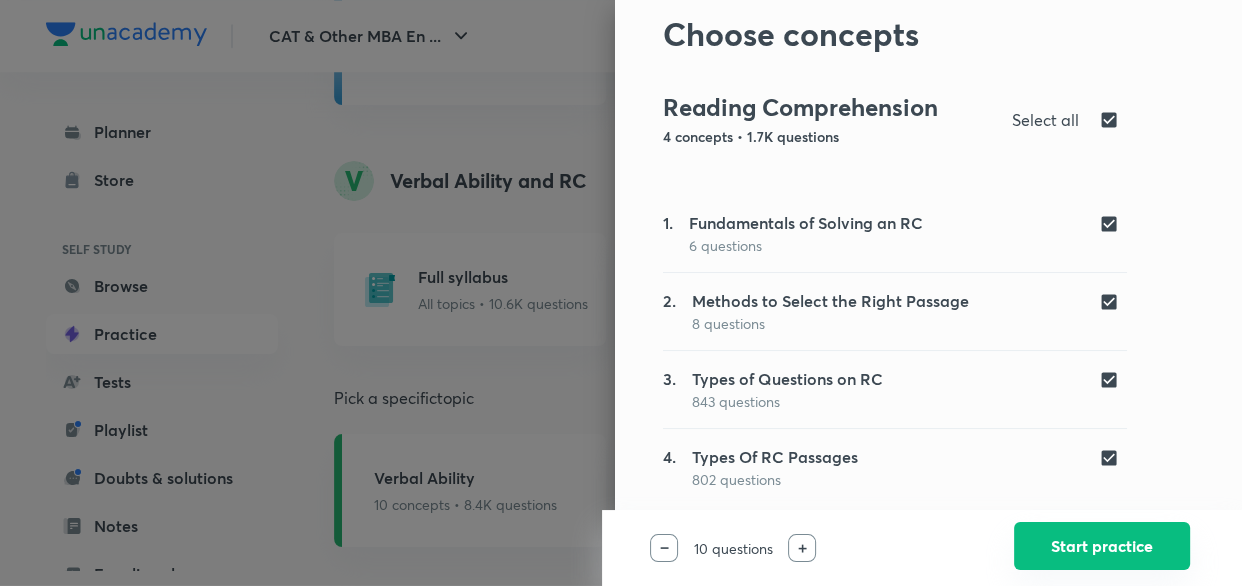 click on "Start practice" at bounding box center (1102, 546) 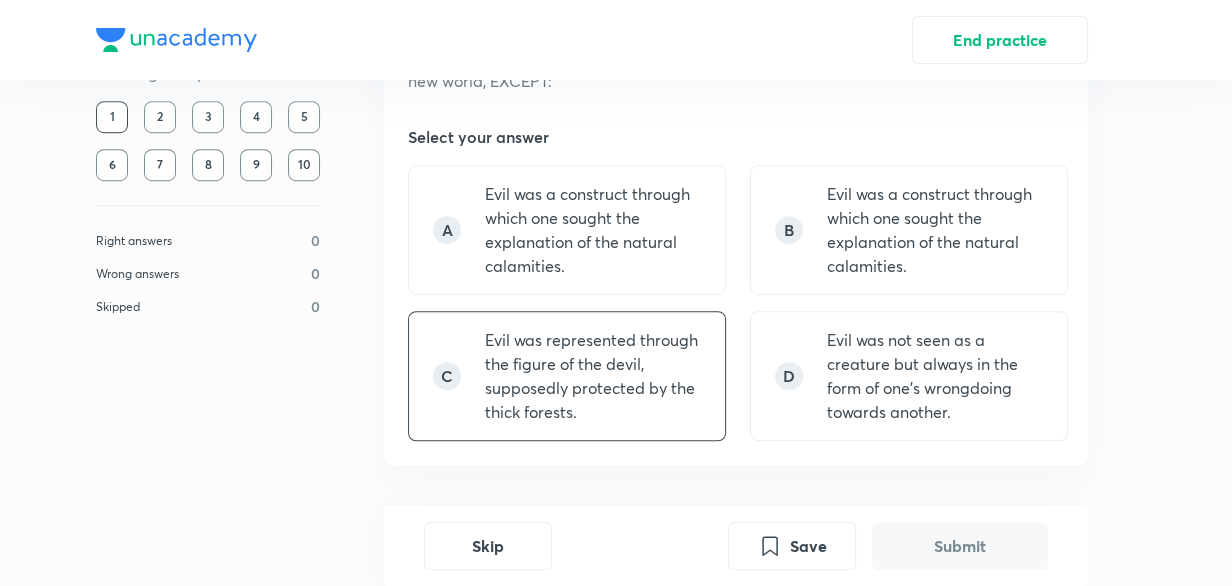 scroll, scrollTop: 1272, scrollLeft: 0, axis: vertical 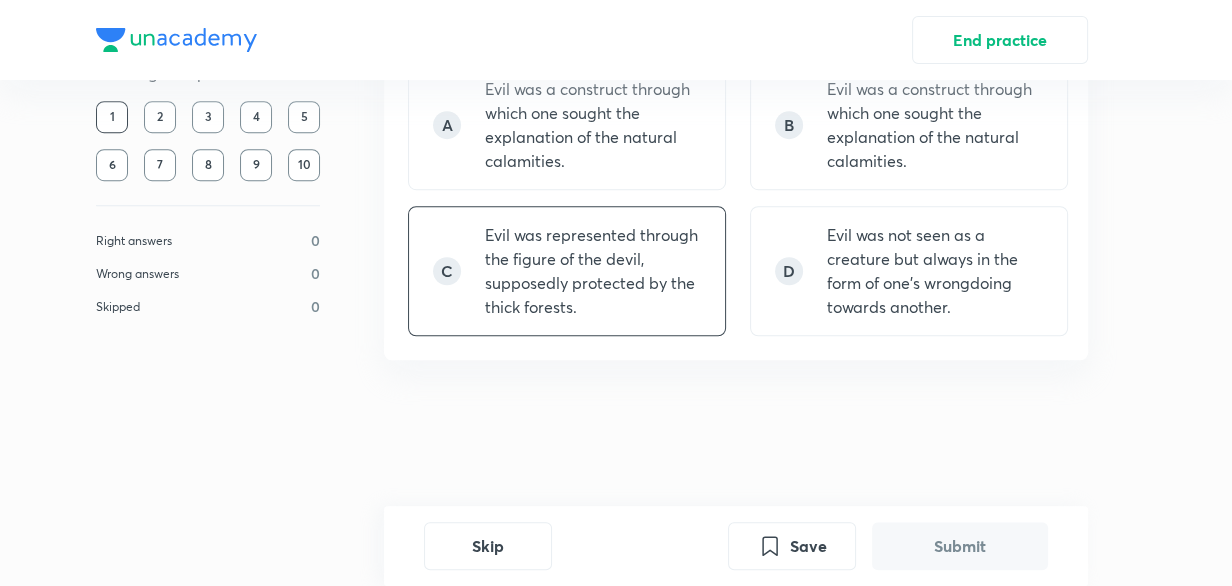 click on "Evil was represented through the figure of the devil, supposedly protected by the thick forests." at bounding box center (593, 271) 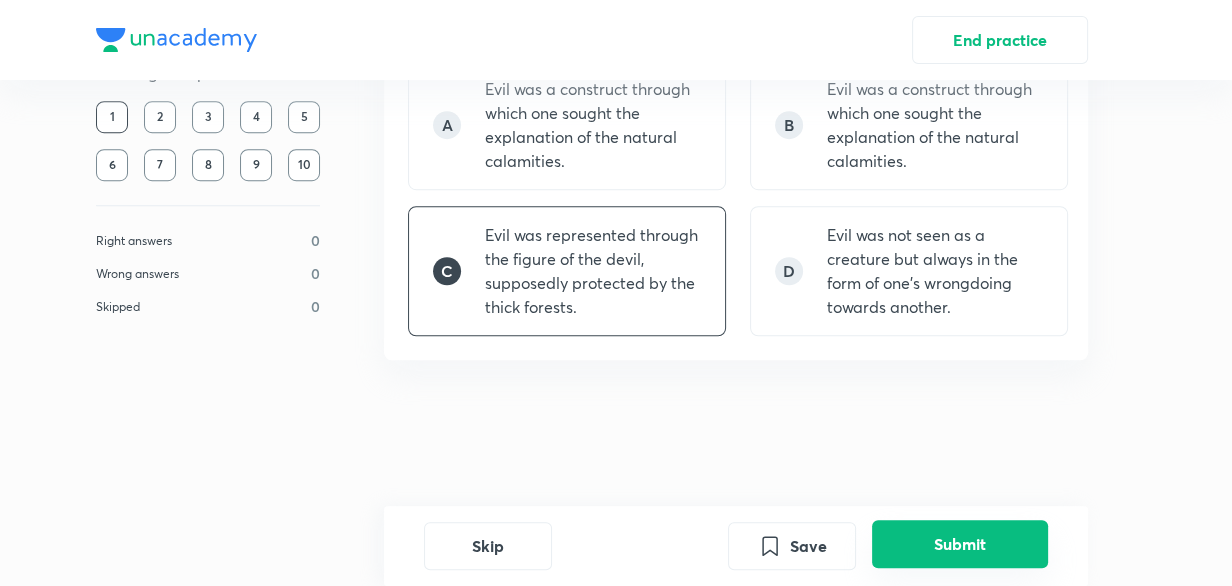 click on "Submit" at bounding box center (960, 544) 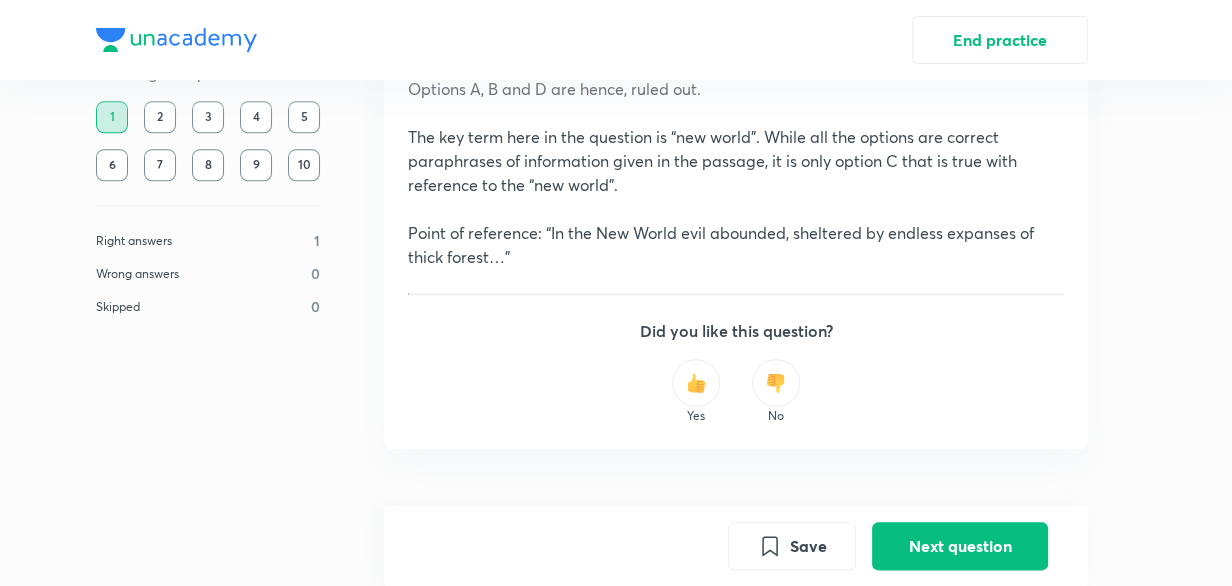 scroll, scrollTop: 2012, scrollLeft: 0, axis: vertical 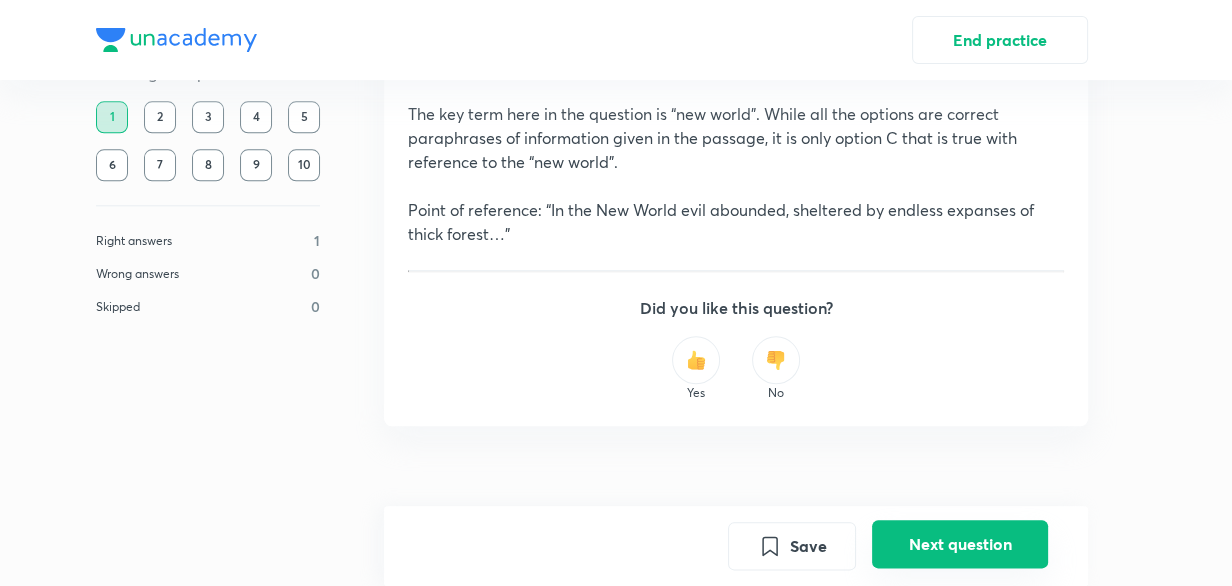 click on "Next question" at bounding box center [960, 544] 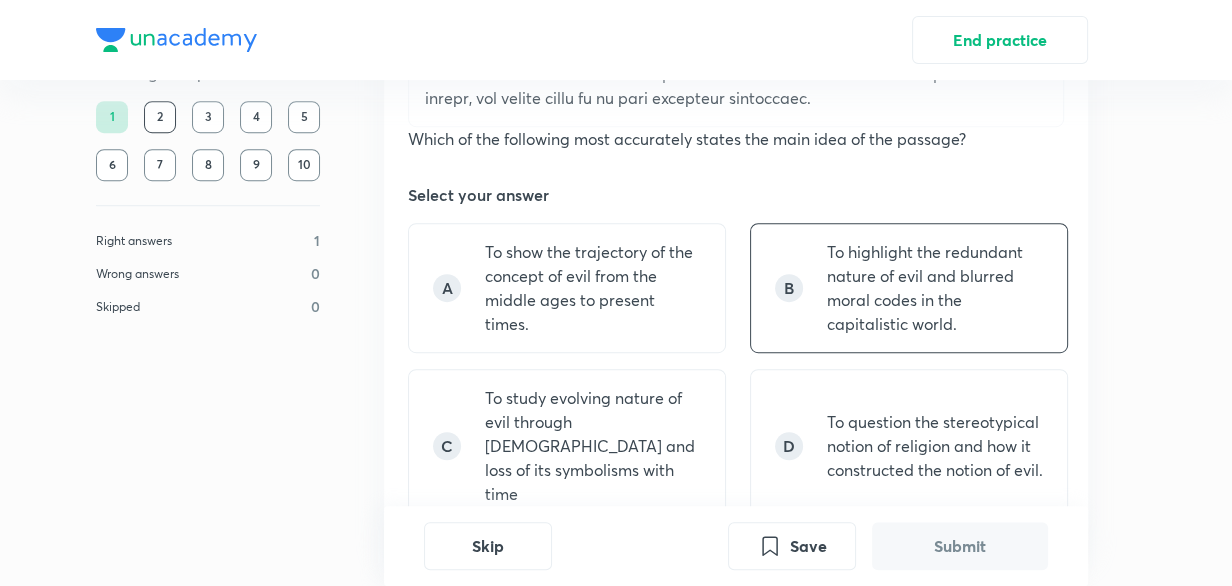 scroll, scrollTop: 1090, scrollLeft: 0, axis: vertical 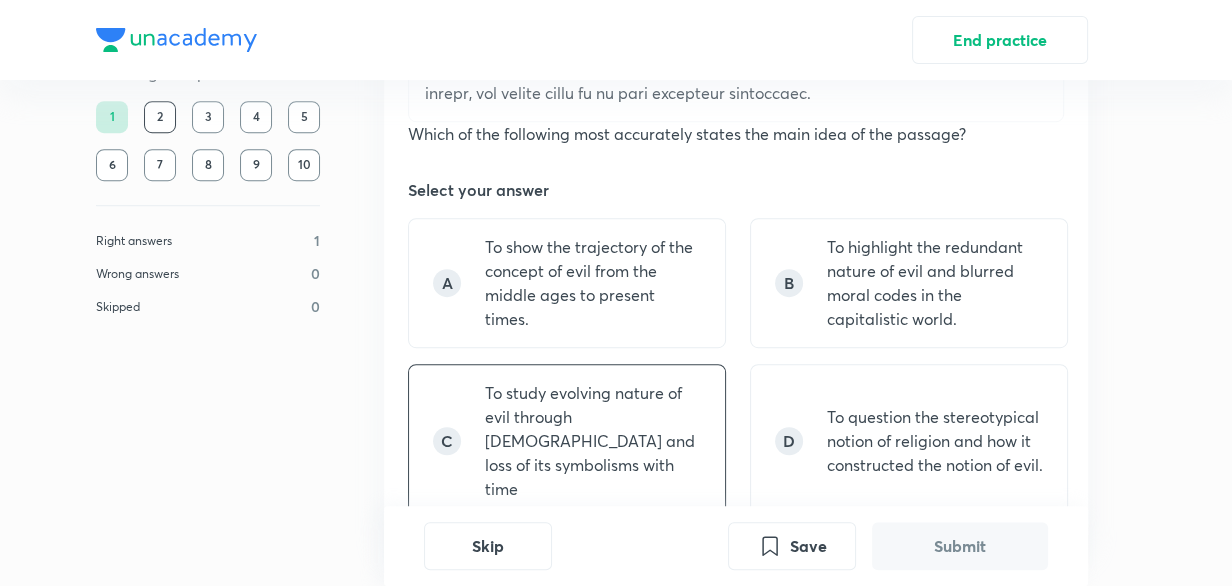 click on "To study evolving nature of evil through [DEMOGRAPHIC_DATA] and loss of its symbolisms with time" at bounding box center (593, 441) 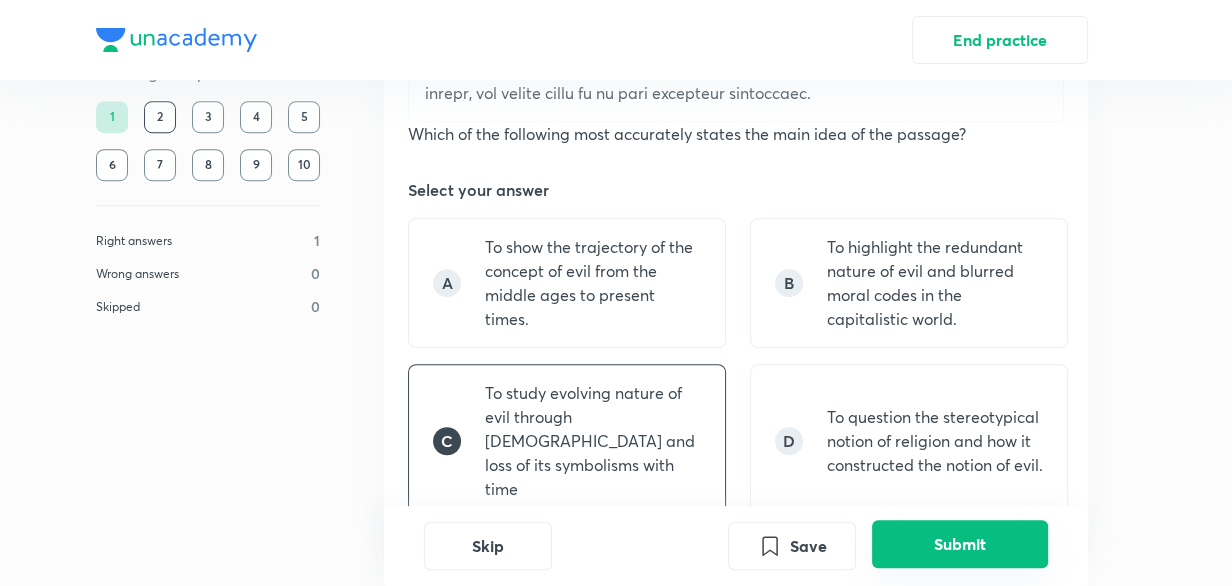 click on "Submit" at bounding box center [960, 544] 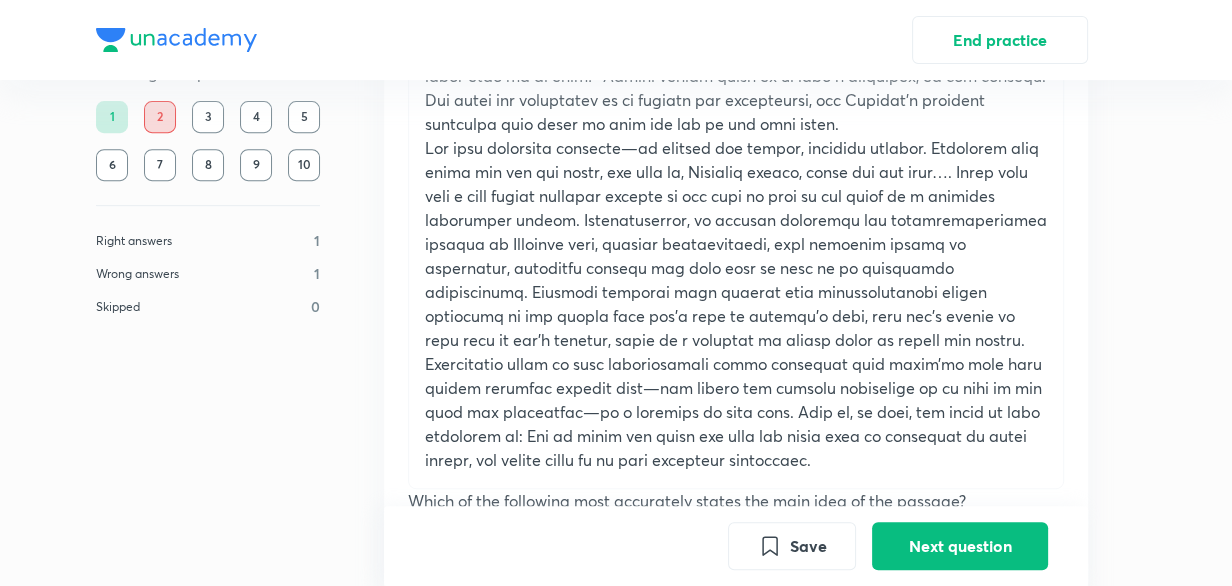 scroll, scrollTop: 994, scrollLeft: 0, axis: vertical 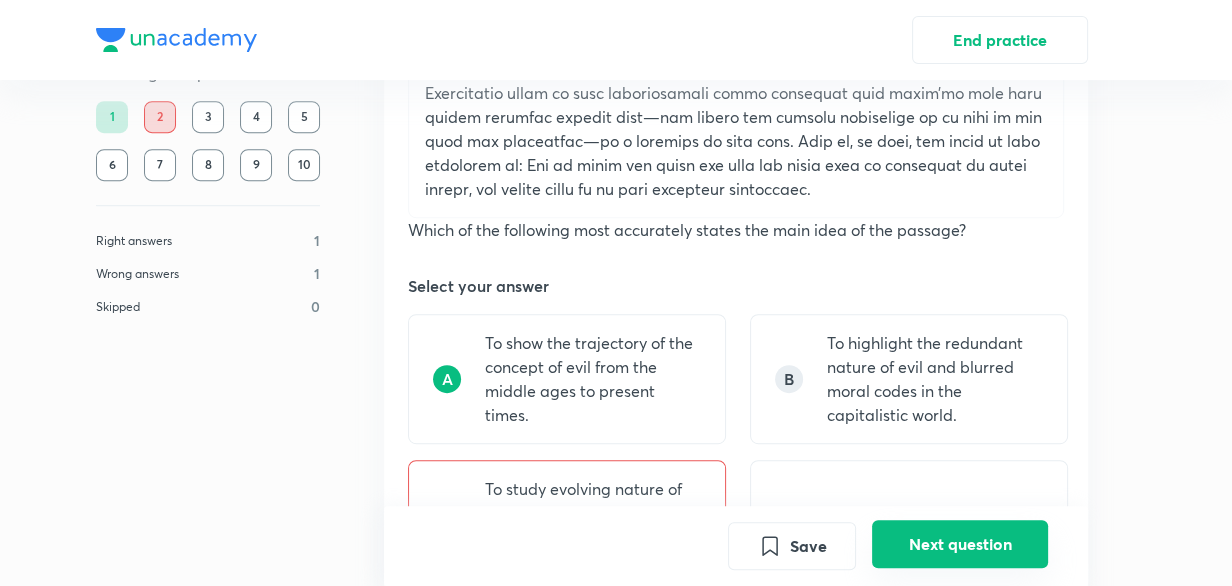 click on "Next question" at bounding box center [960, 544] 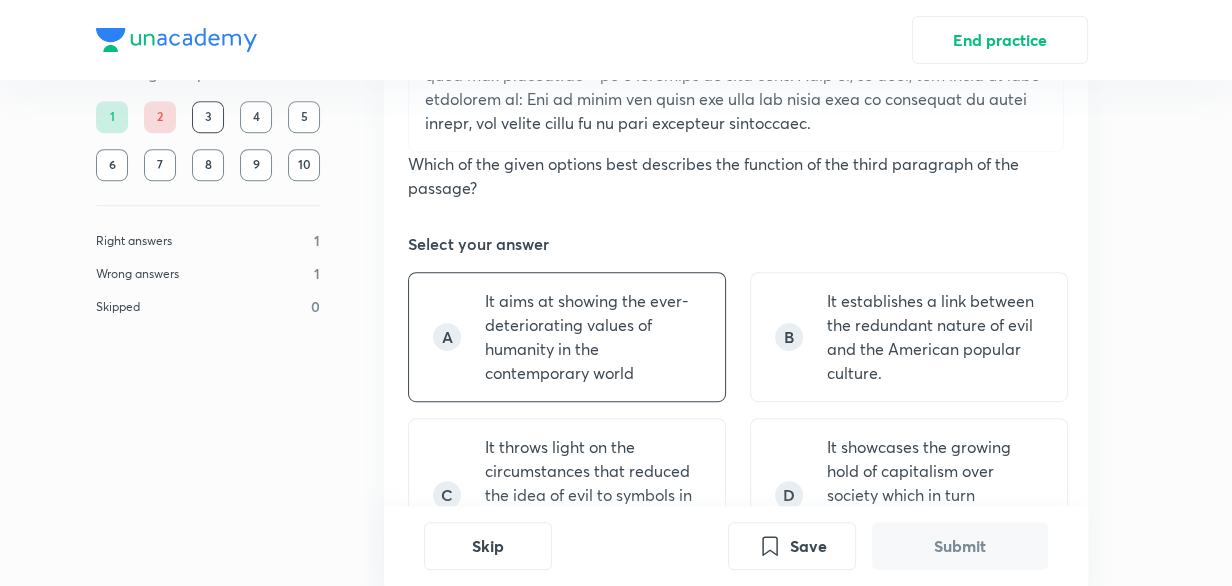 scroll, scrollTop: 1129, scrollLeft: 0, axis: vertical 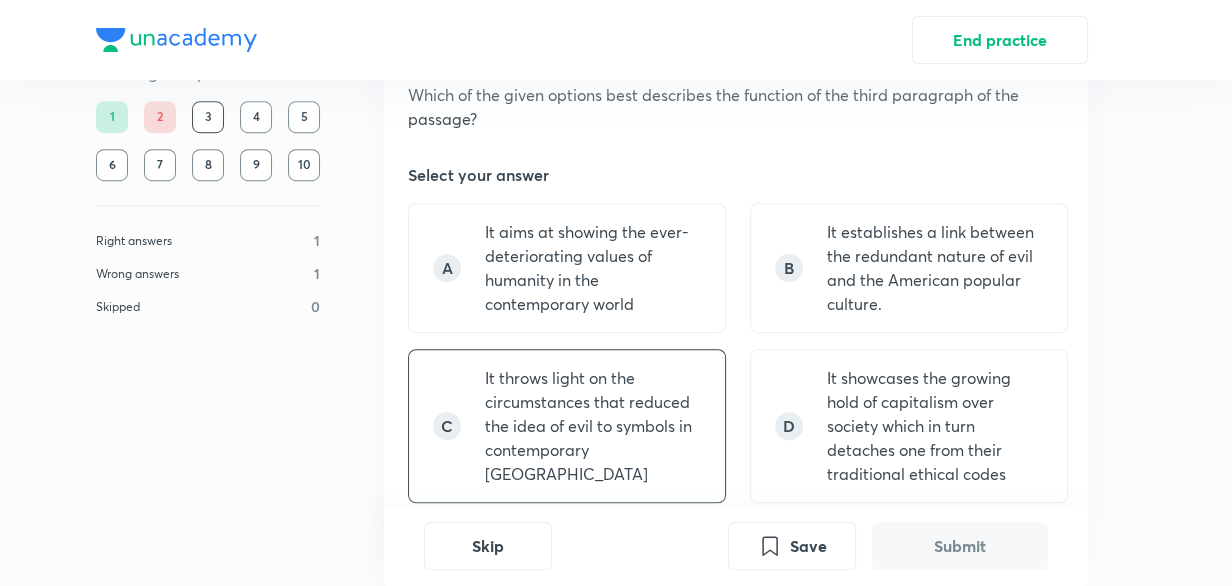 click on "C It throws light on the circumstances that reduced the idea of evil to symbols in contemporary [GEOGRAPHIC_DATA]" at bounding box center [567, 426] 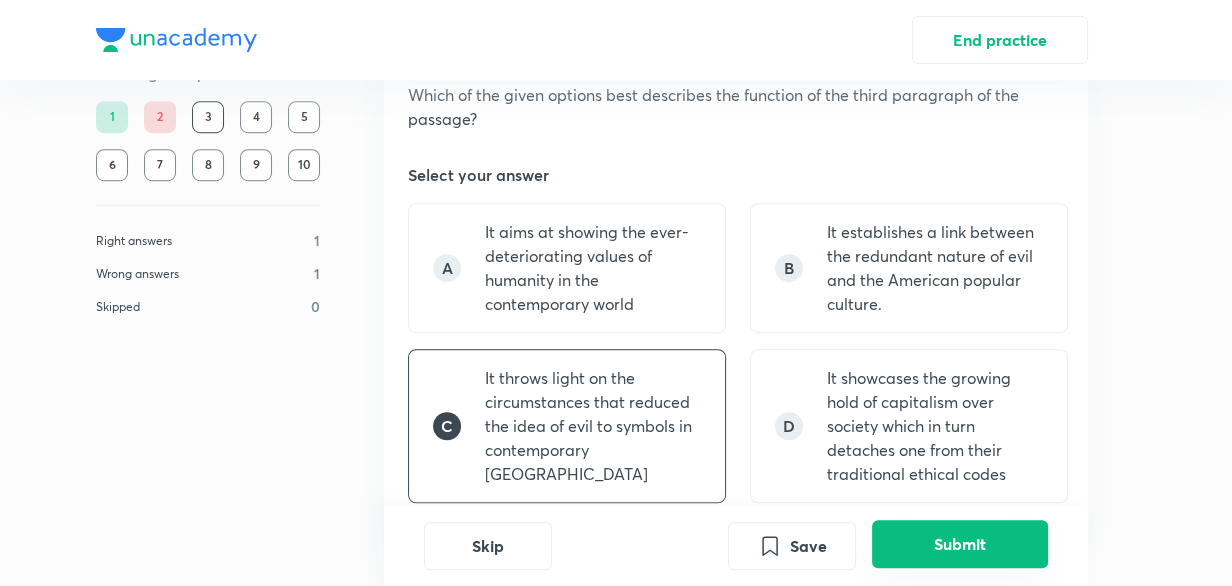 drag, startPoint x: 954, startPoint y: 546, endPoint x: 938, endPoint y: 544, distance: 16.124516 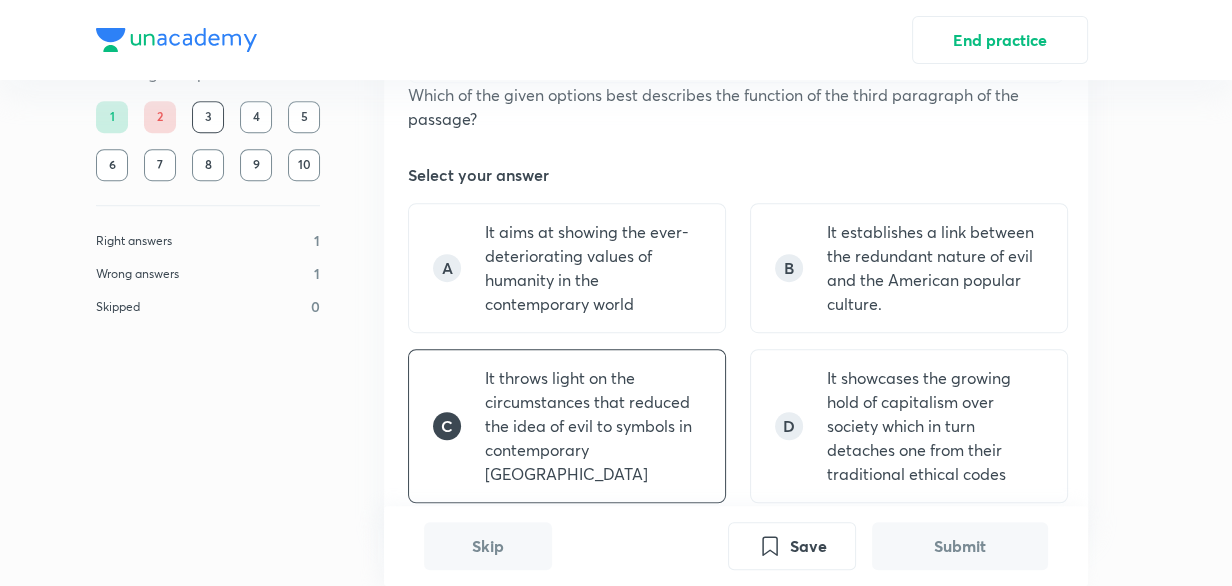 scroll, scrollTop: 1697, scrollLeft: 0, axis: vertical 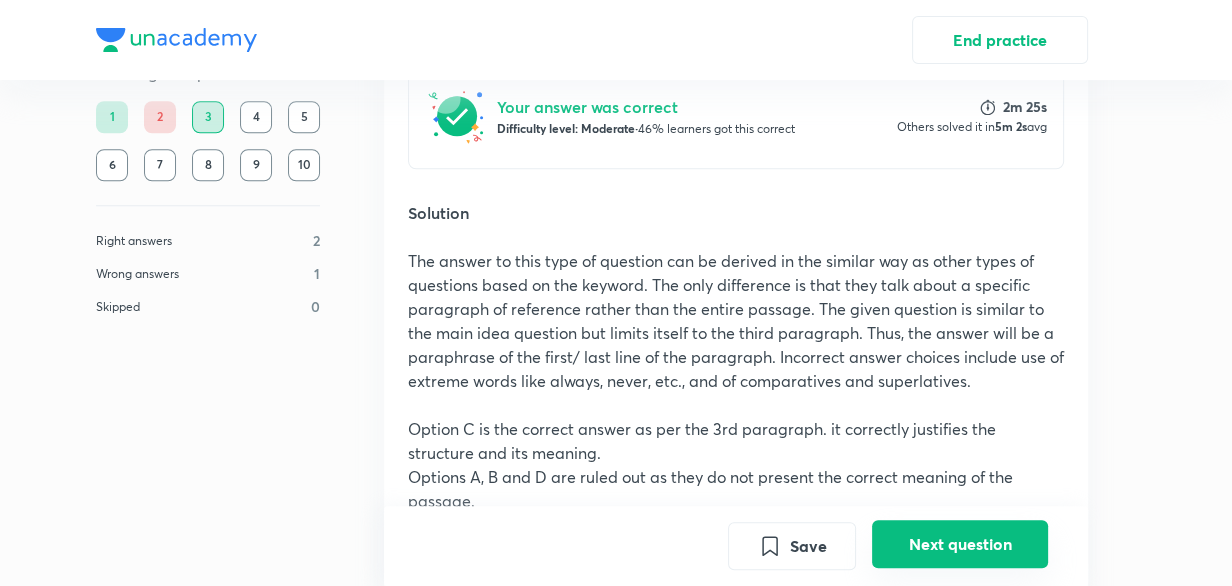 click on "Next question" at bounding box center (960, 544) 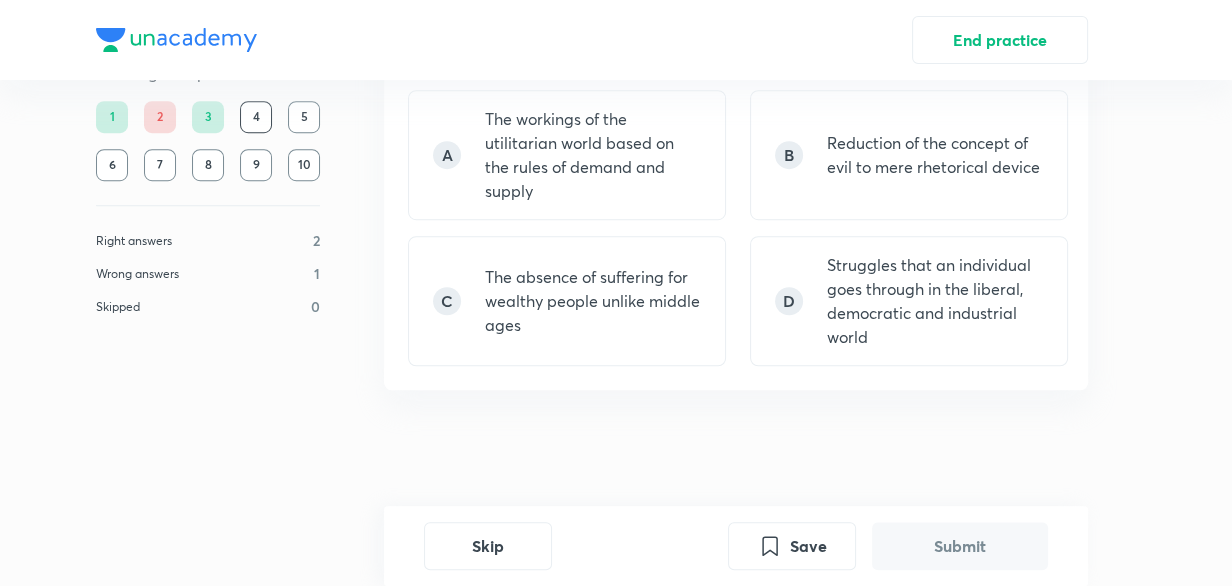 scroll, scrollTop: 1287, scrollLeft: 0, axis: vertical 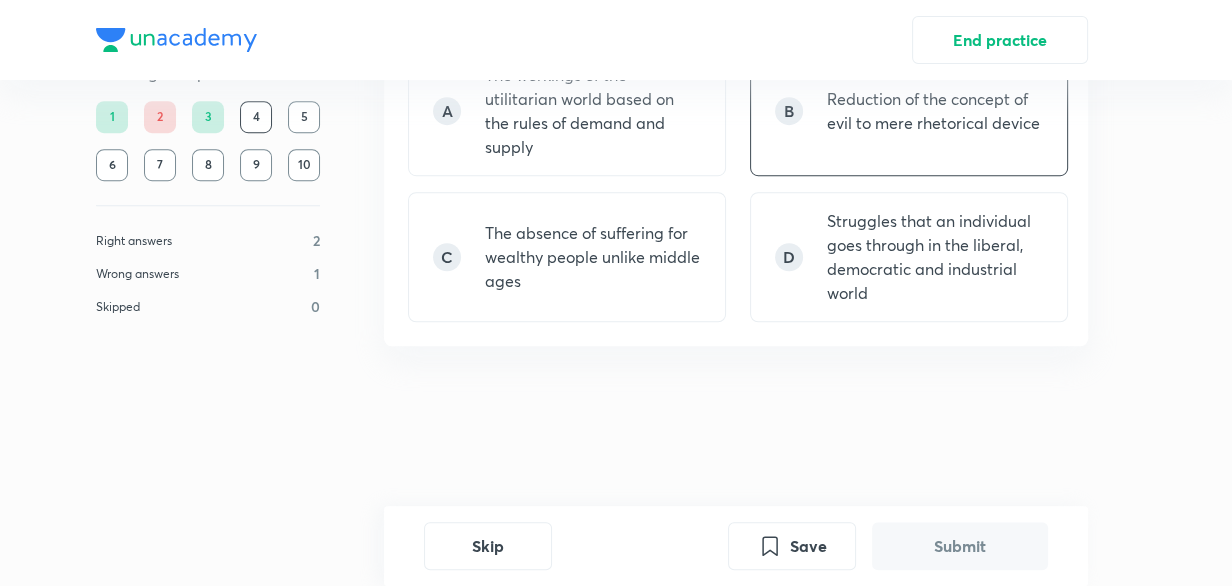 click on "Reduction of the concept of evil to mere rhetorical device" at bounding box center (935, 111) 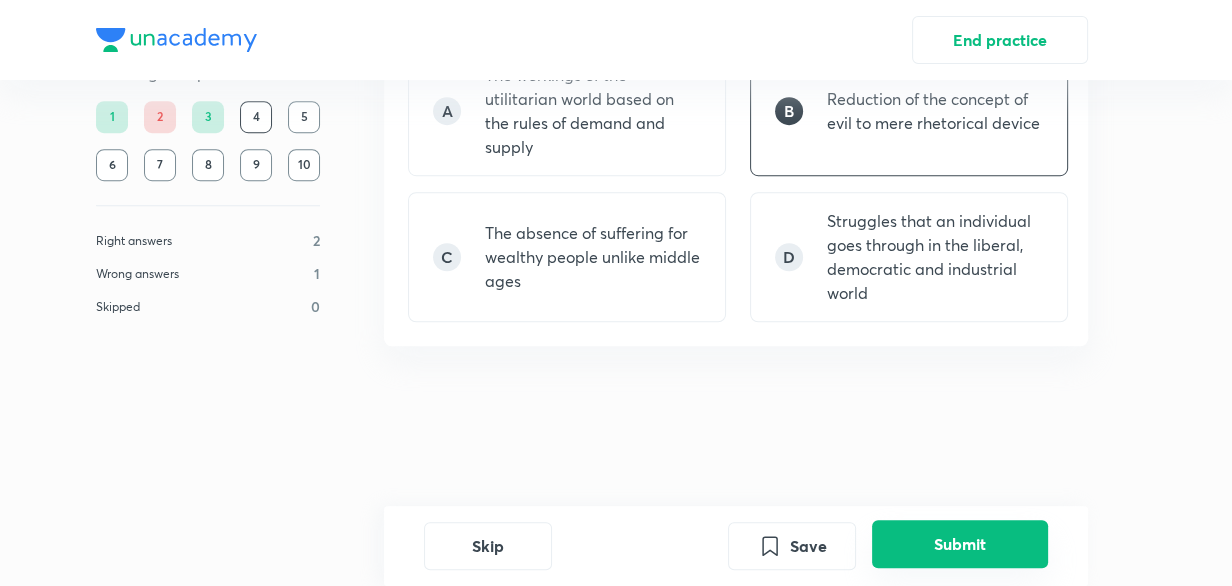 click on "Submit" at bounding box center [960, 544] 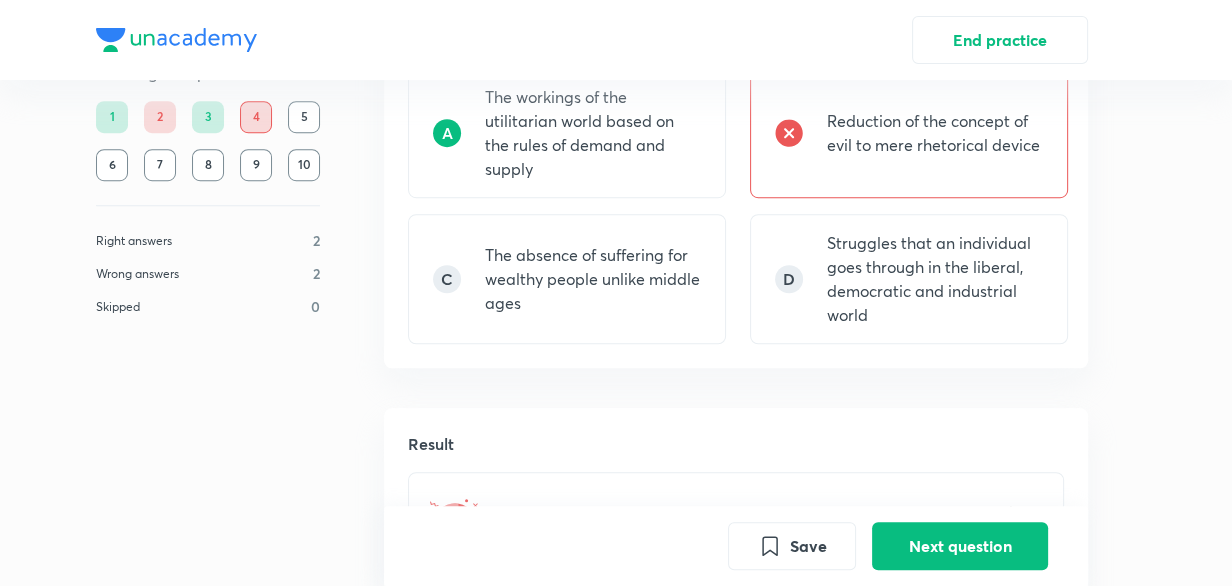 scroll, scrollTop: 1263, scrollLeft: 0, axis: vertical 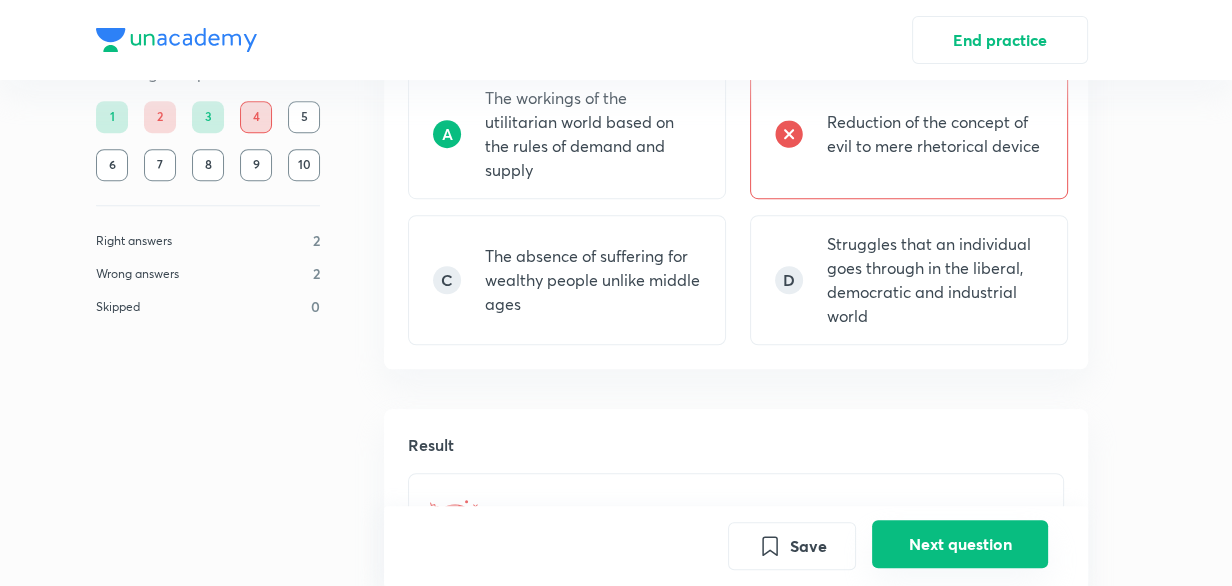 click on "Next question" at bounding box center (960, 544) 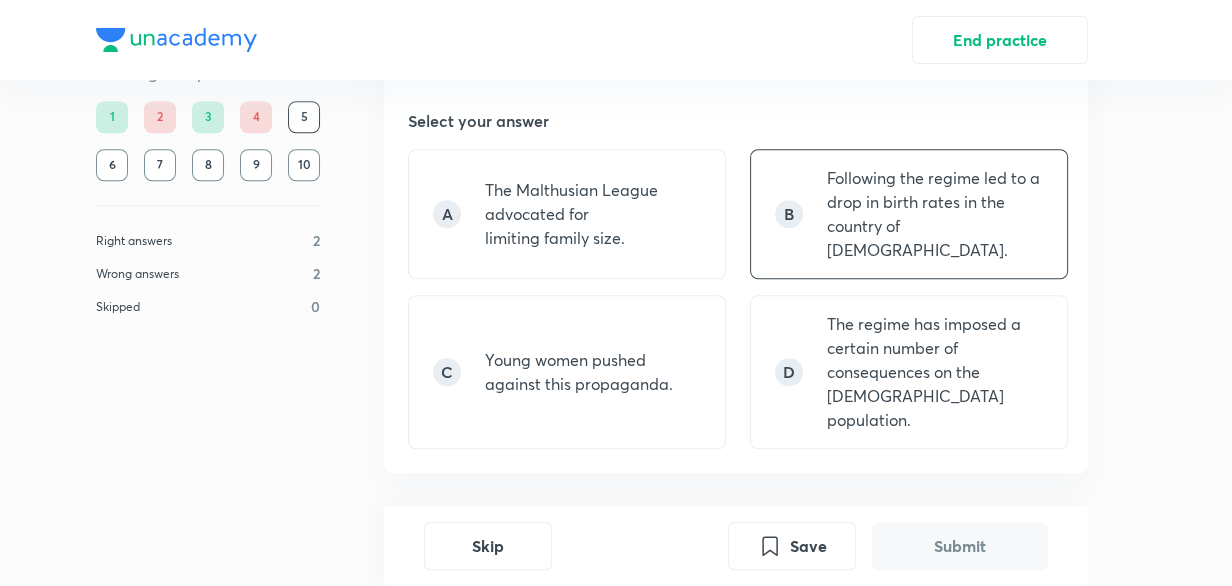 scroll, scrollTop: 1454, scrollLeft: 0, axis: vertical 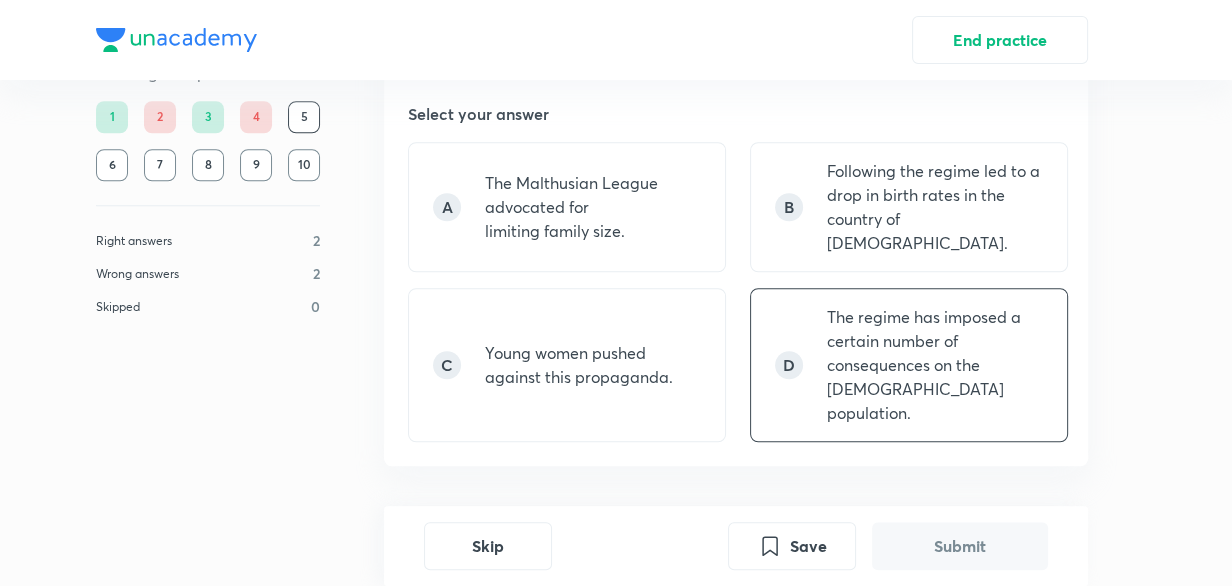 click on "The regime has imposed a certain number of consequences on the [DEMOGRAPHIC_DATA] population." at bounding box center (935, 365) 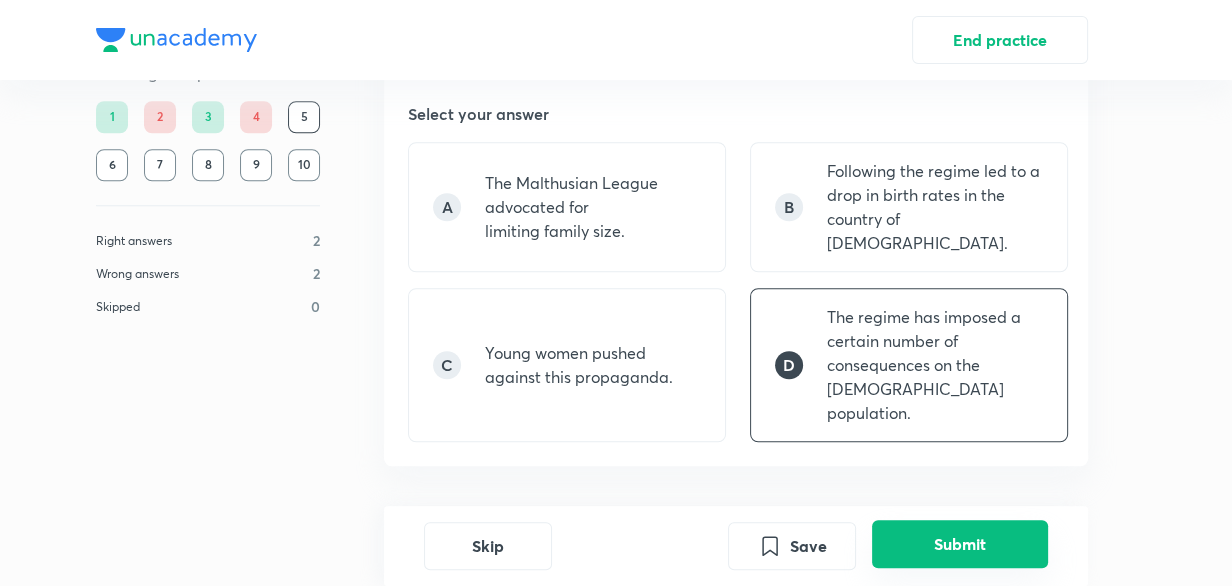 click on "Submit" at bounding box center [960, 544] 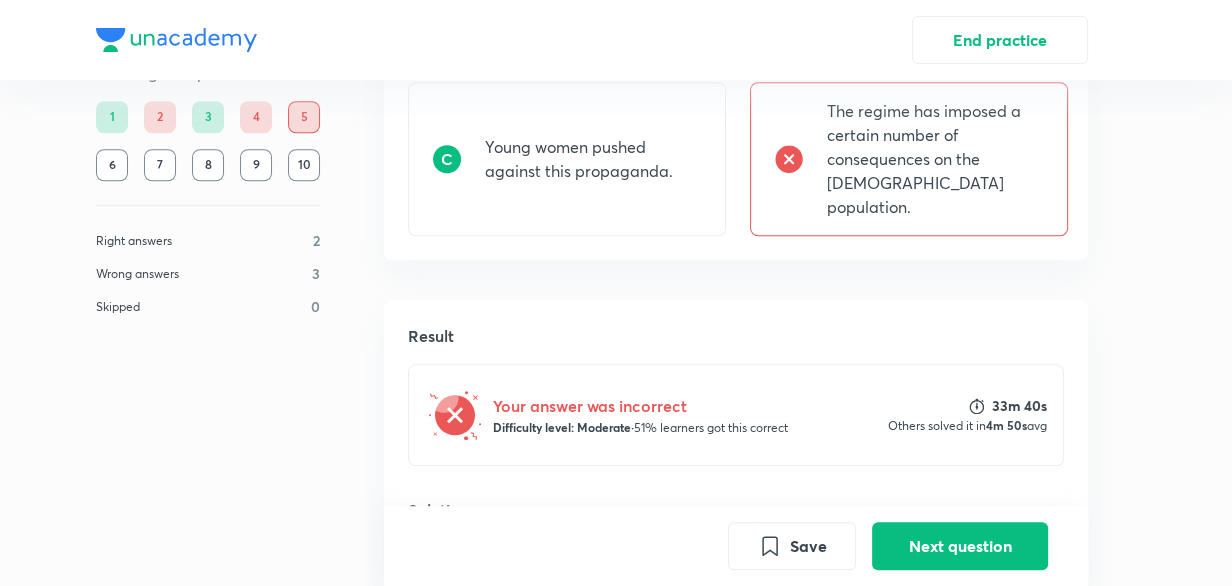 scroll, scrollTop: 1508, scrollLeft: 0, axis: vertical 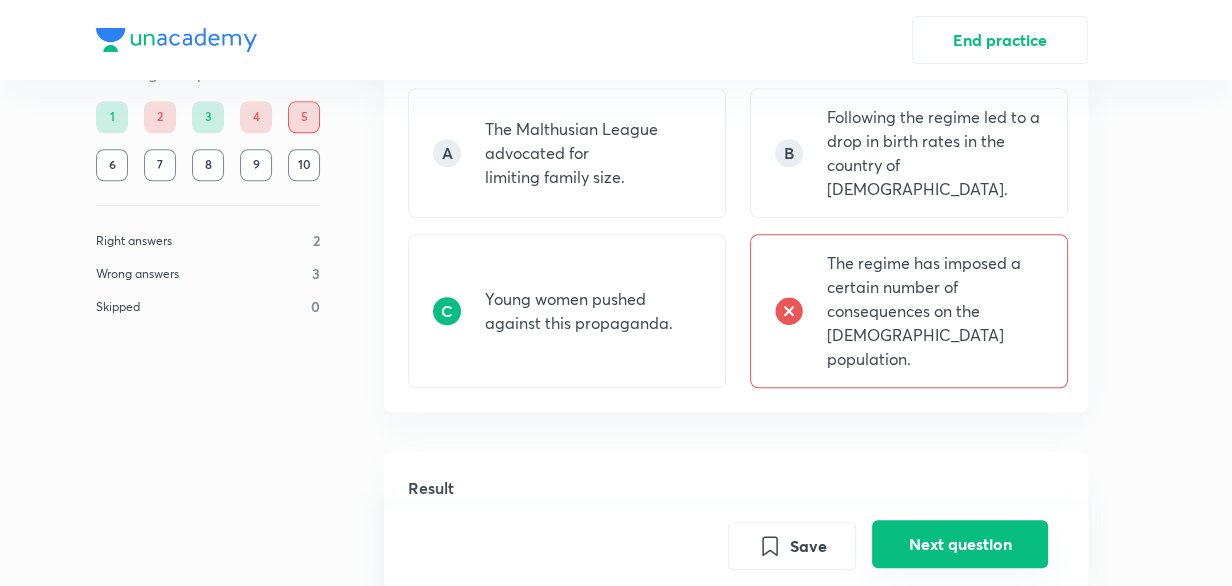 click on "Next question" at bounding box center [960, 544] 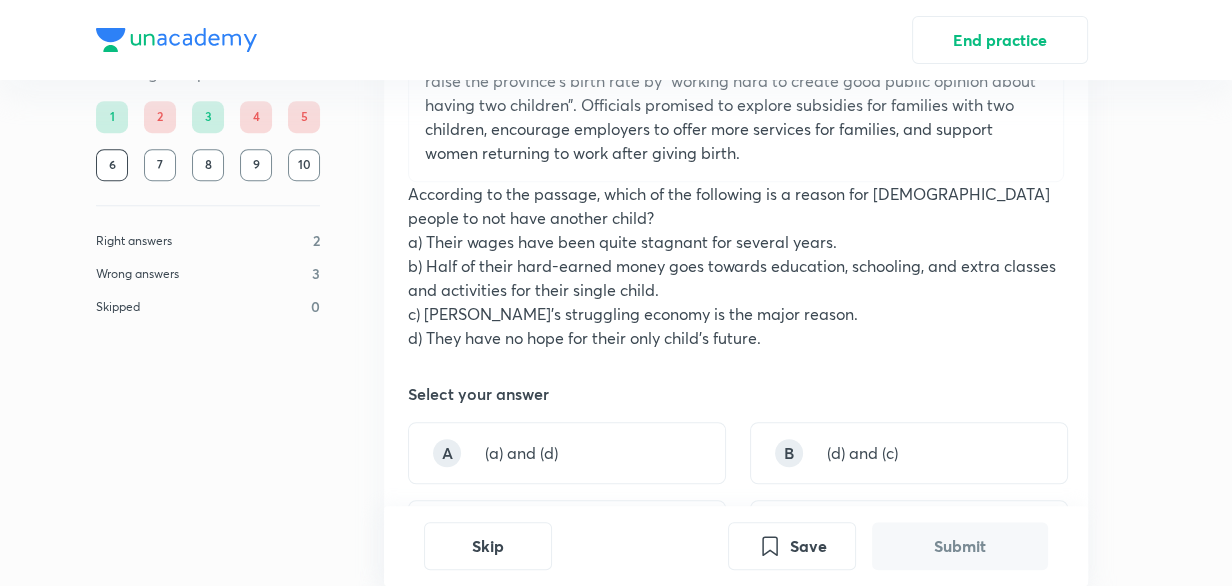 scroll, scrollTop: 1262, scrollLeft: 0, axis: vertical 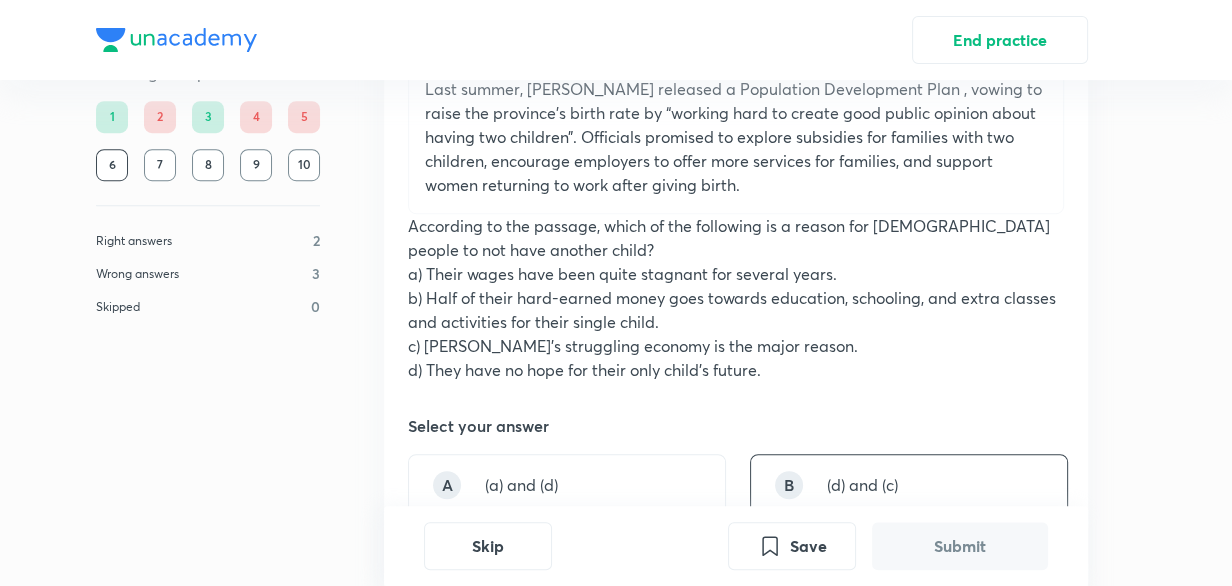 click on "B (d) and (c)" at bounding box center [909, 485] 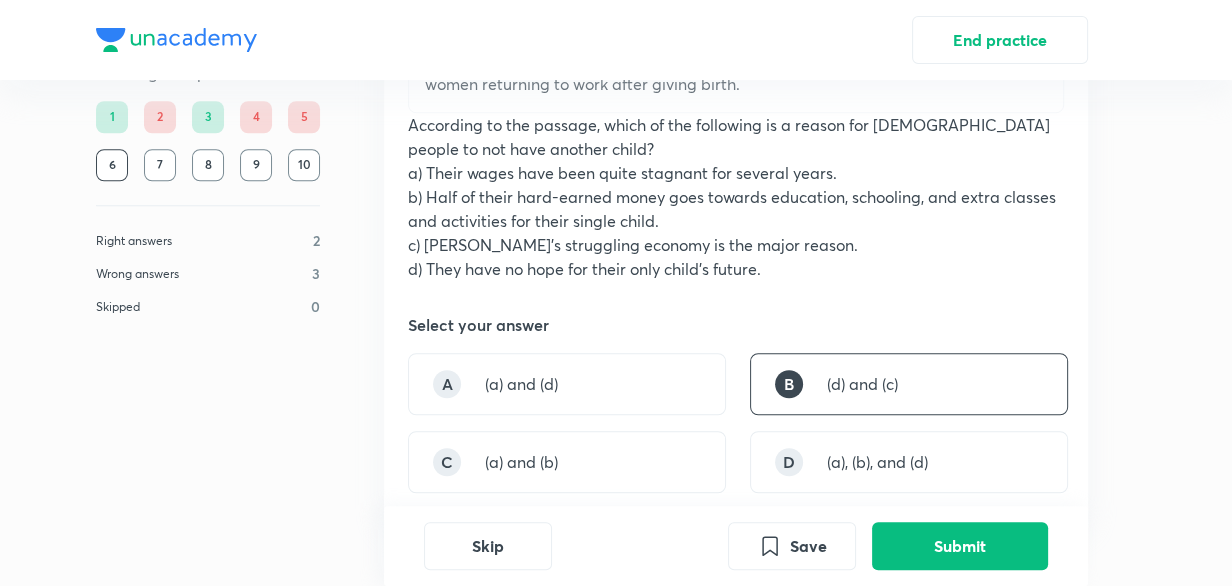 scroll, scrollTop: 1444, scrollLeft: 0, axis: vertical 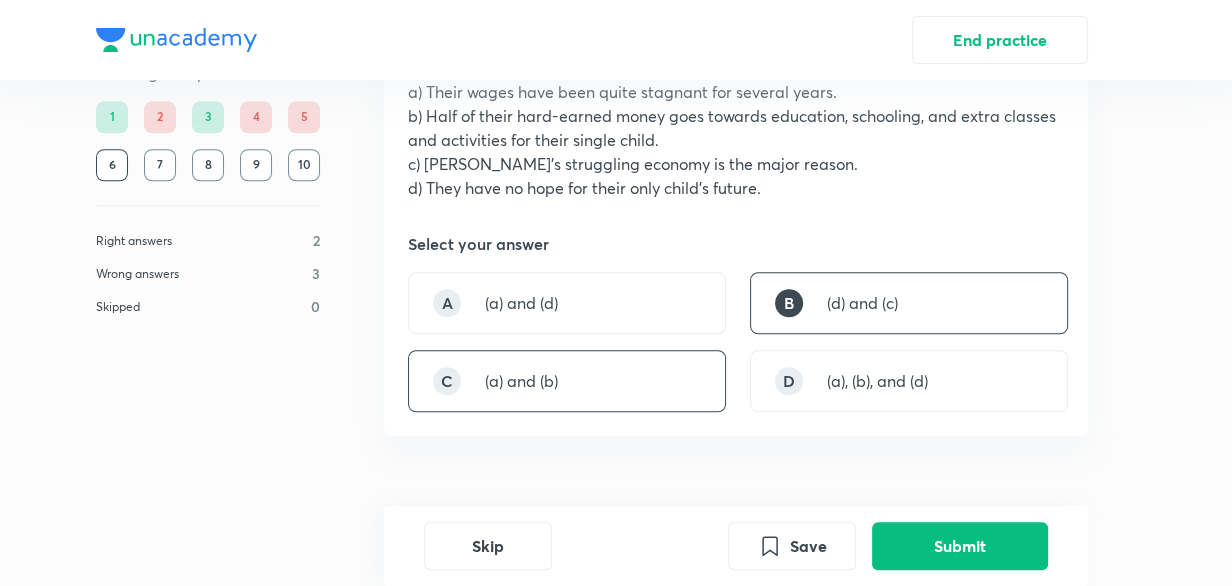click on "C (a) and (b)" at bounding box center [567, 381] 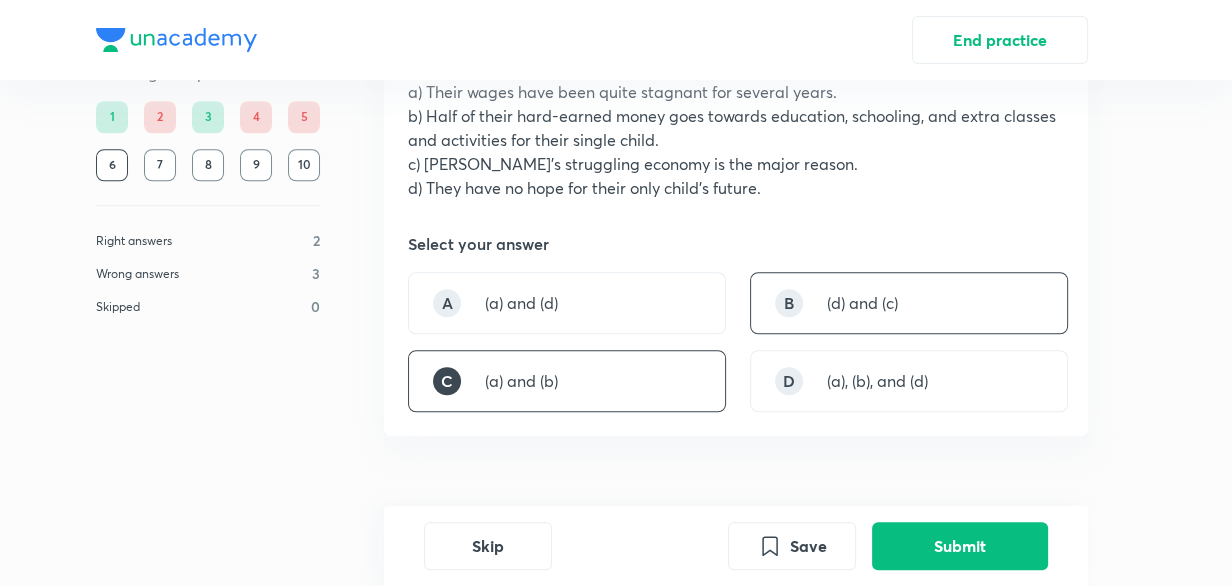 click on "B (d) and (c)" at bounding box center [909, 303] 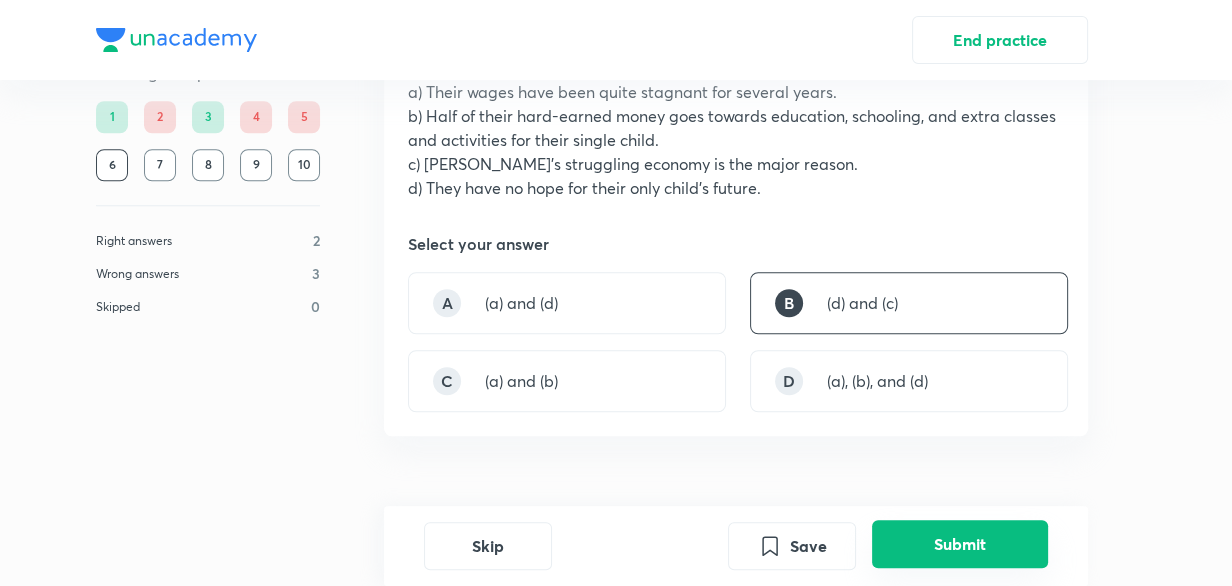 click on "Submit" at bounding box center [960, 544] 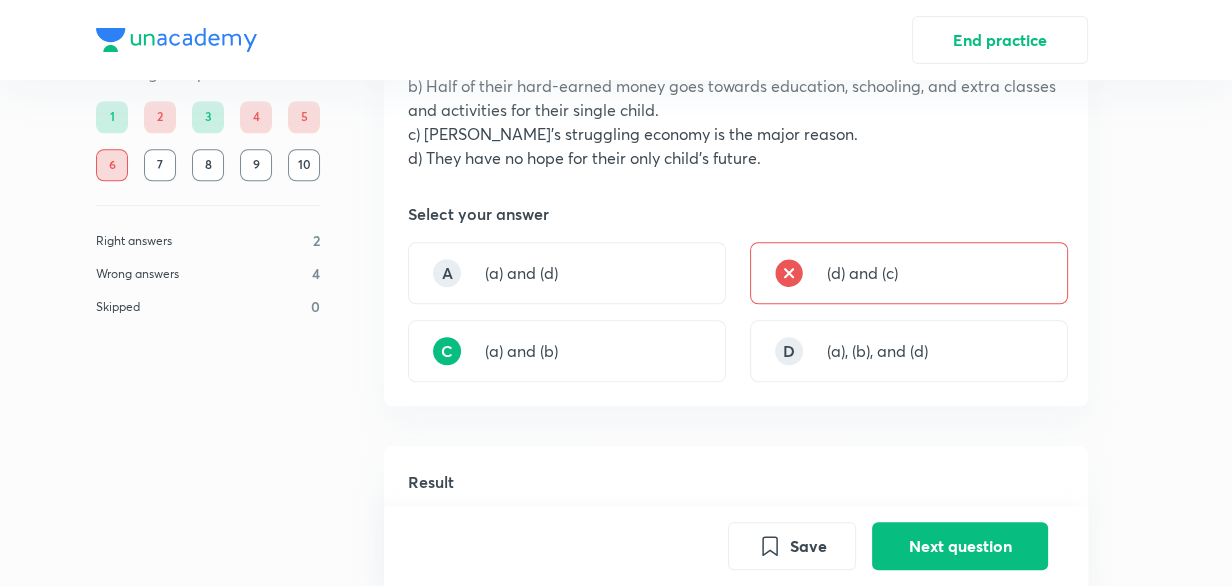 scroll, scrollTop: 1663, scrollLeft: 0, axis: vertical 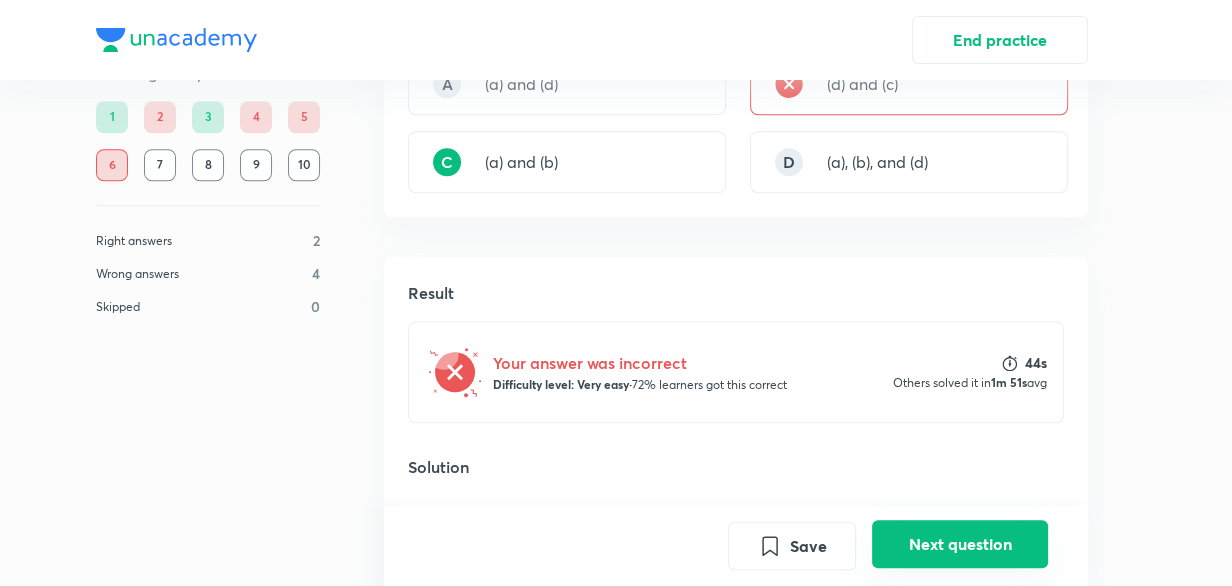 click on "Next question" at bounding box center (960, 544) 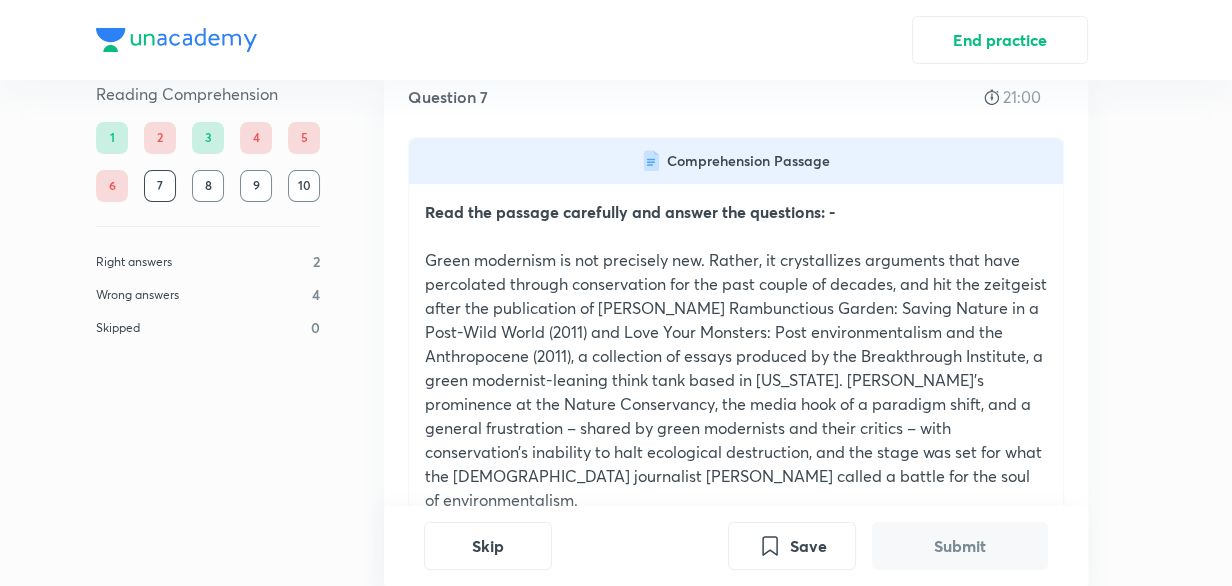 scroll, scrollTop: 90, scrollLeft: 0, axis: vertical 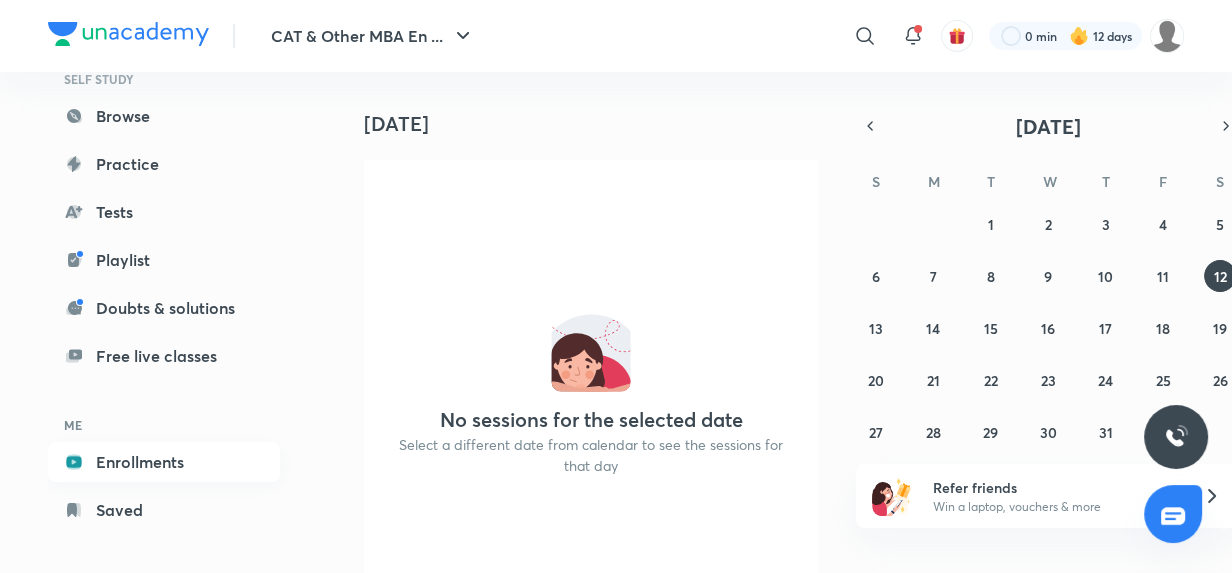 click on "Enrollments" at bounding box center (164, 462) 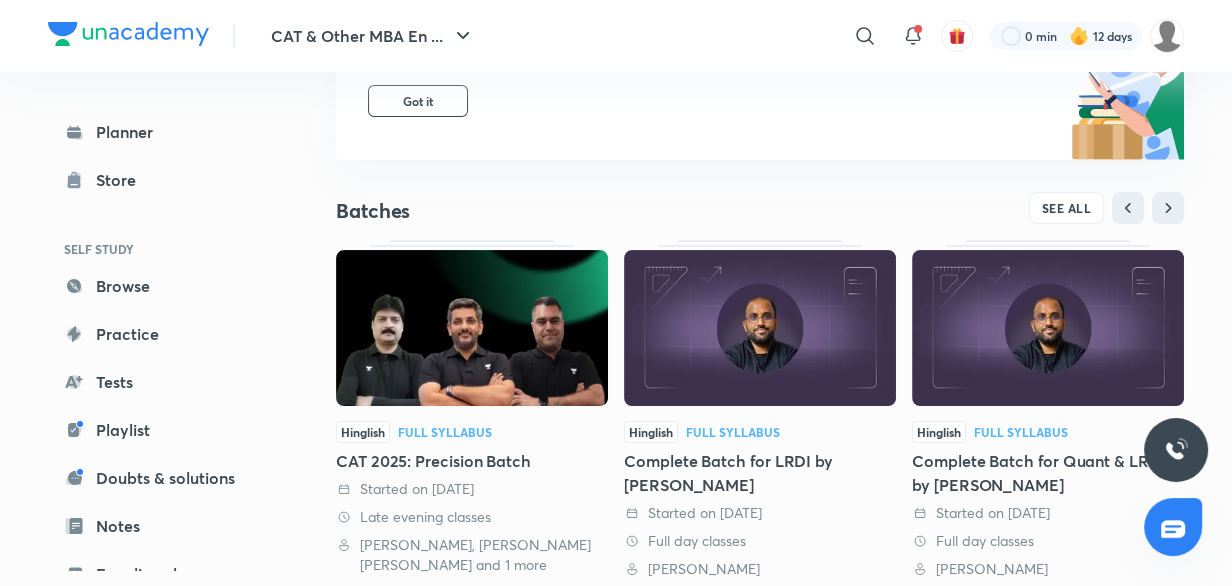 scroll, scrollTop: 363, scrollLeft: 0, axis: vertical 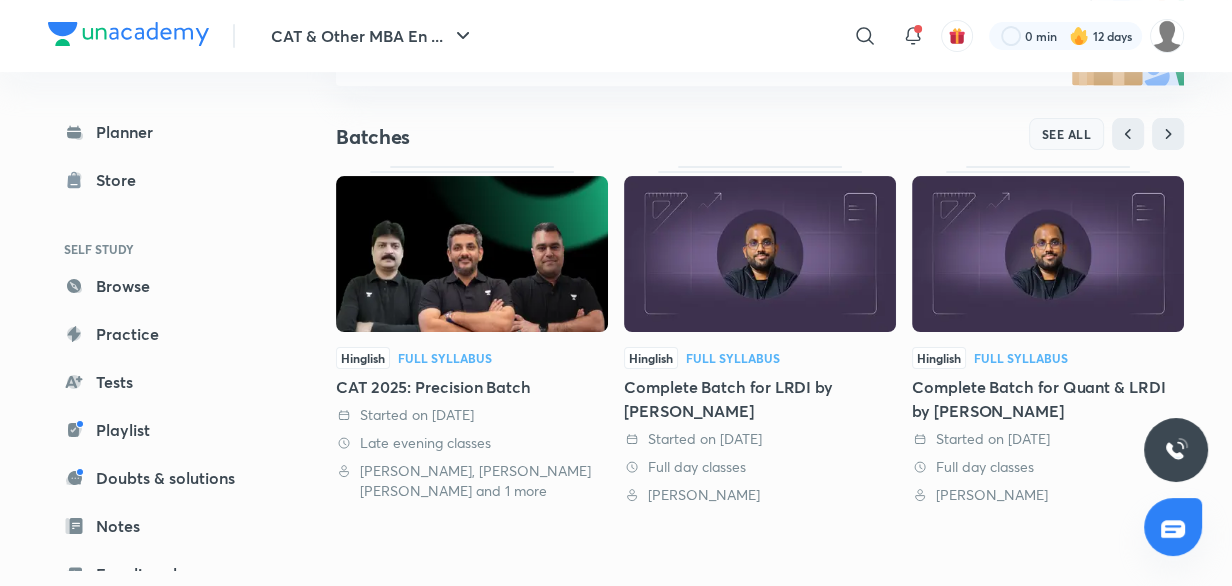click on "SEE ALL" at bounding box center [1067, 134] 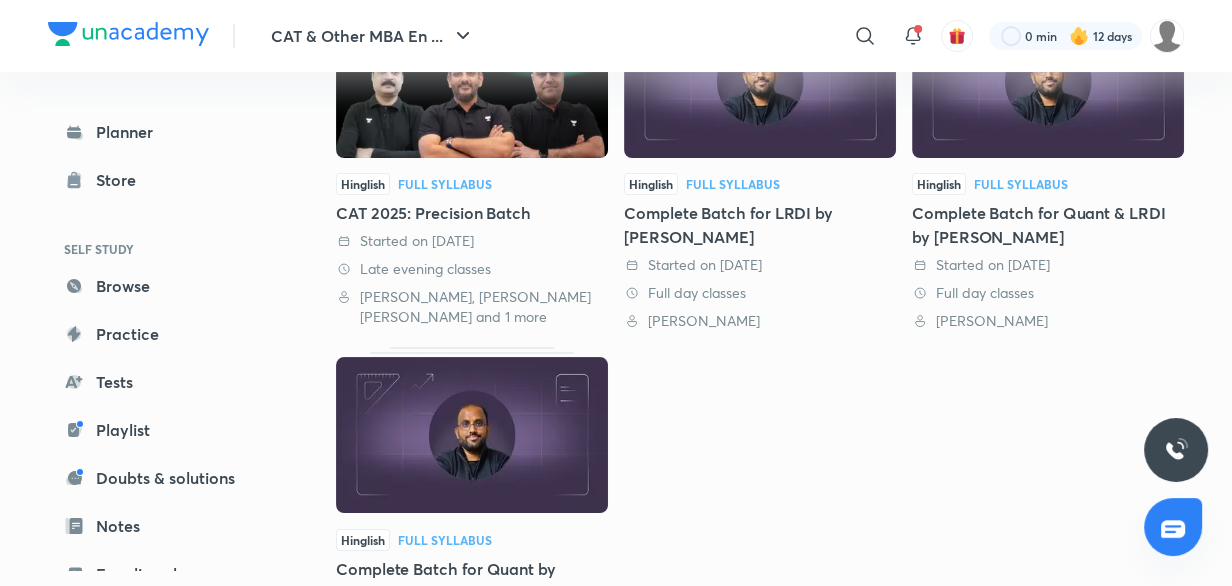 scroll, scrollTop: 363, scrollLeft: 0, axis: vertical 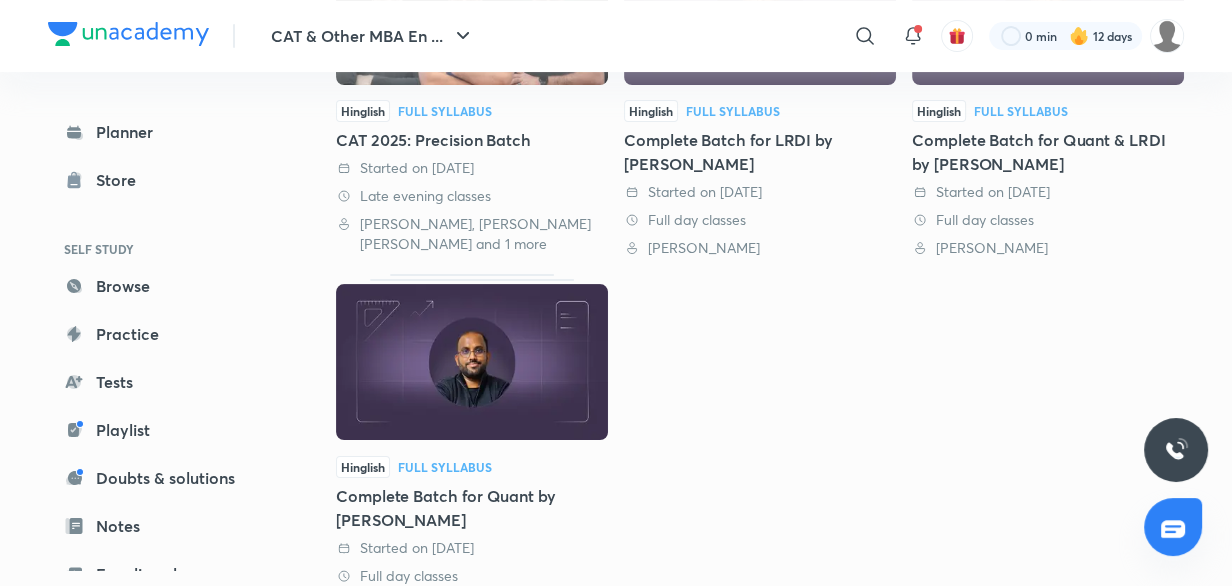 click on "Complete Batch for Quant by [PERSON_NAME]" at bounding box center [472, 508] 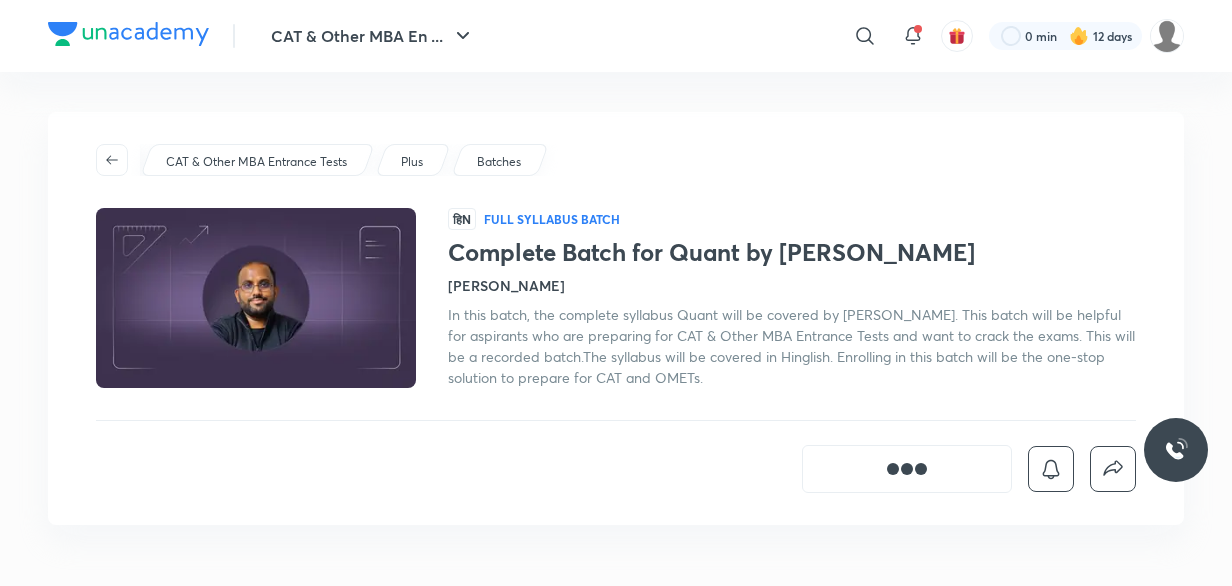 scroll, scrollTop: 0, scrollLeft: 0, axis: both 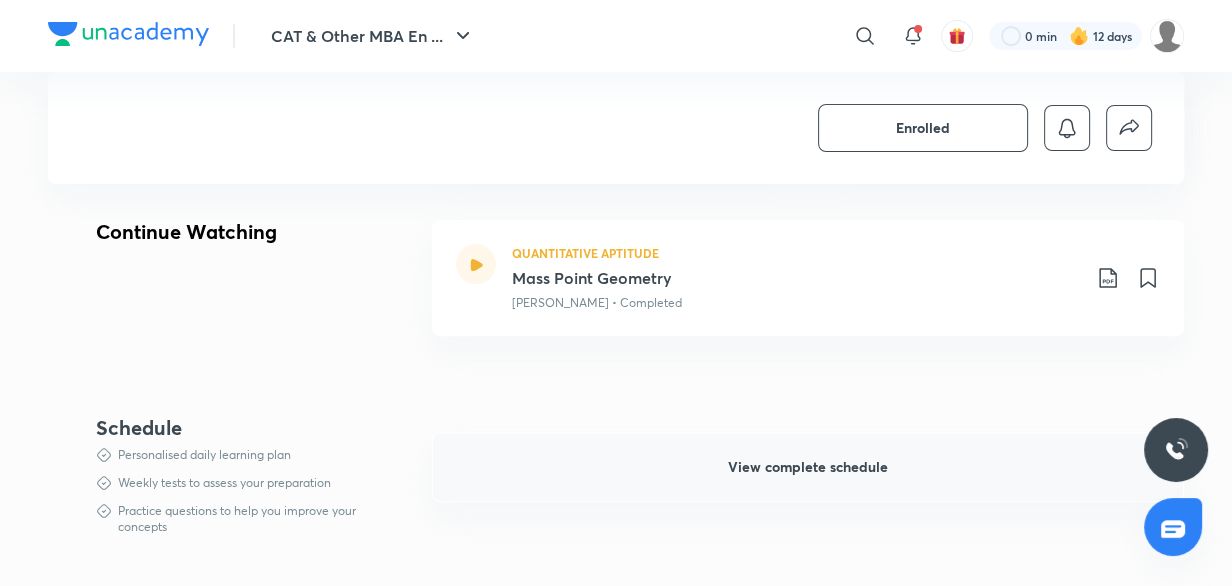 click on "View complete schedule" at bounding box center [808, 467] 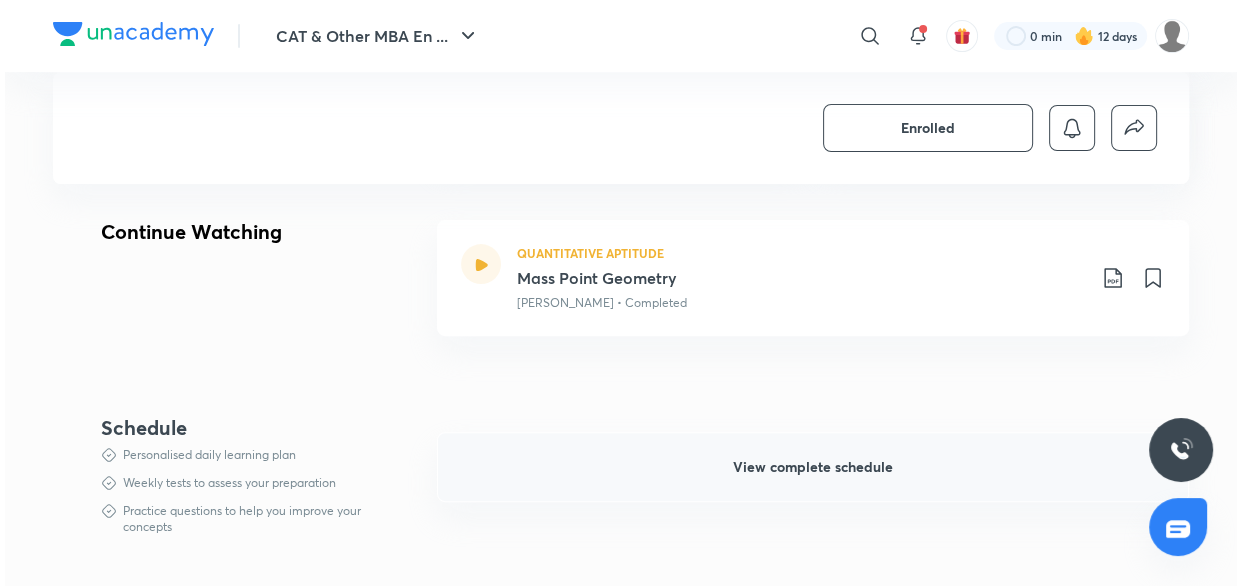 scroll, scrollTop: 0, scrollLeft: 0, axis: both 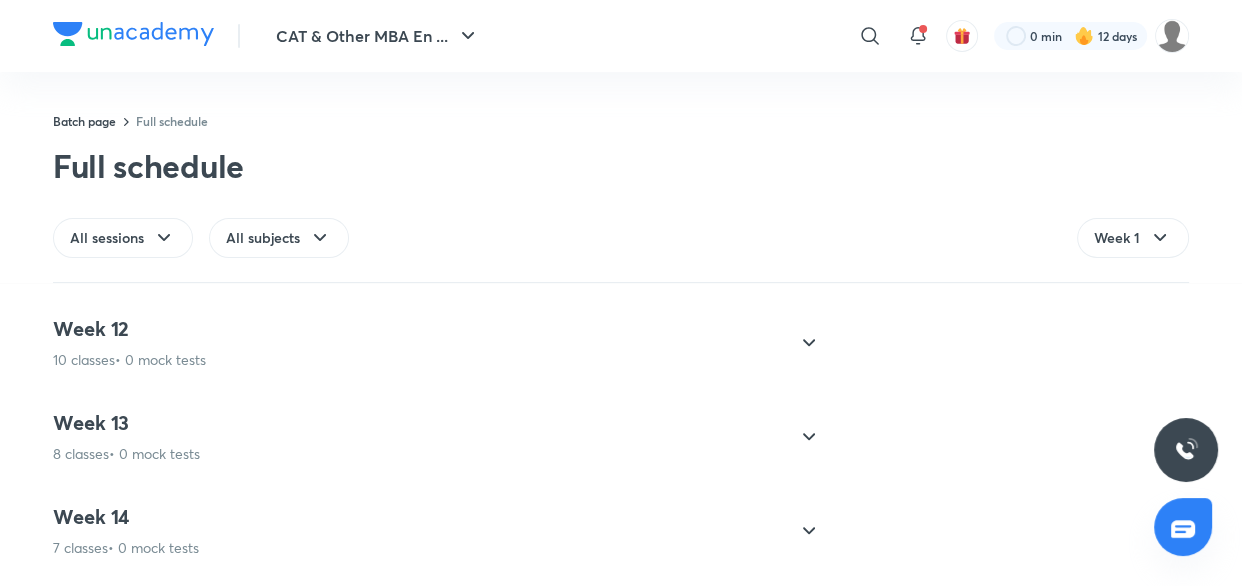 click 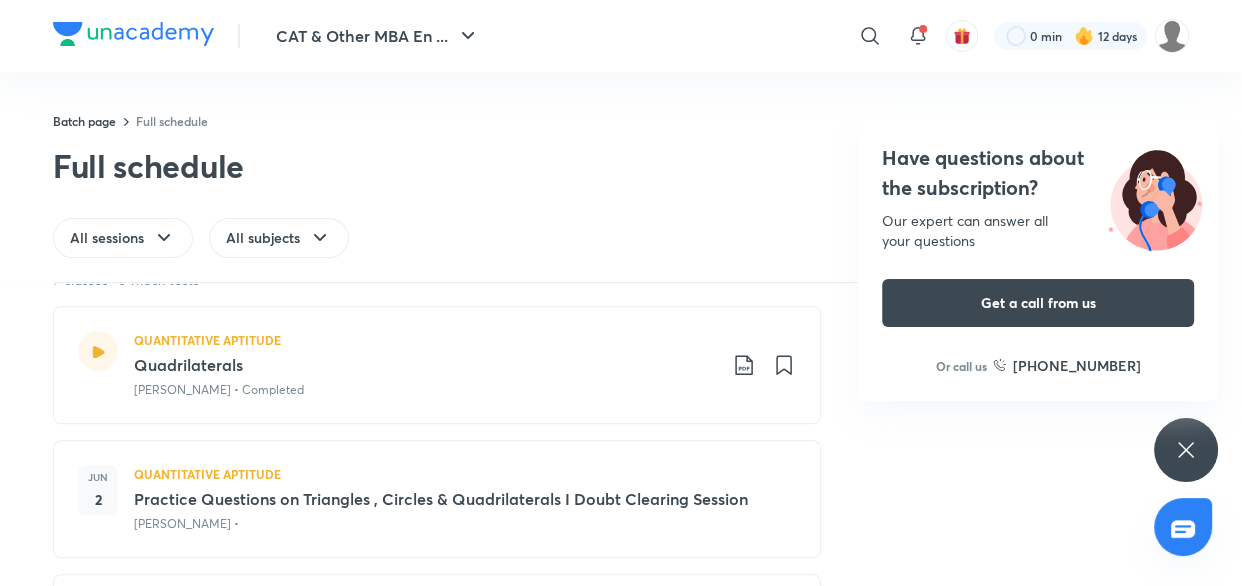 scroll, scrollTop: 1120, scrollLeft: 0, axis: vertical 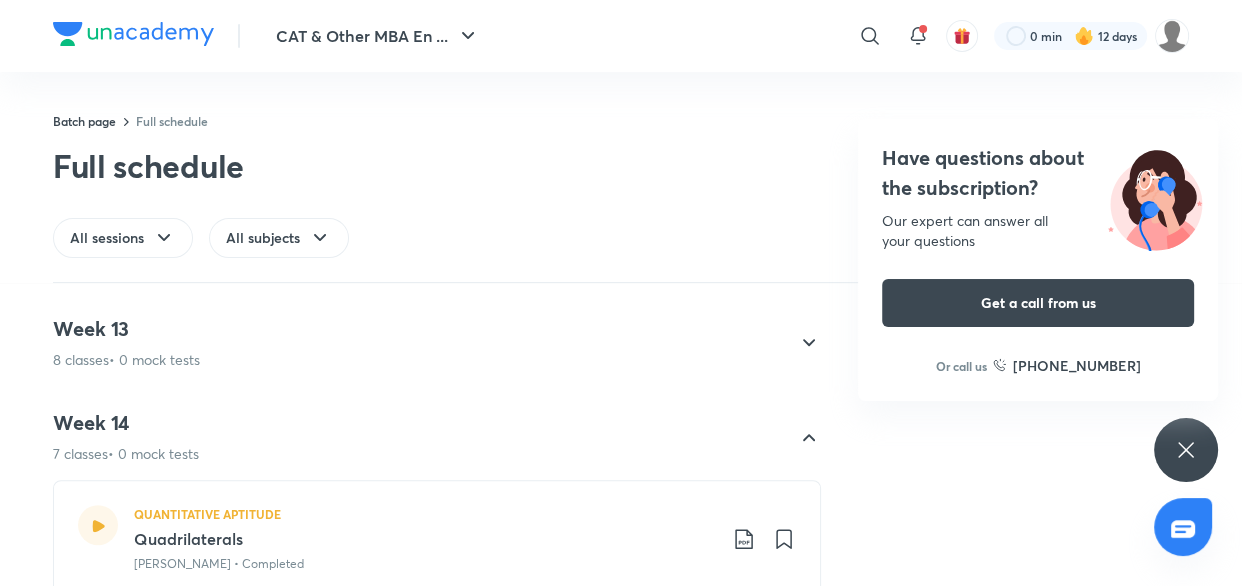 click 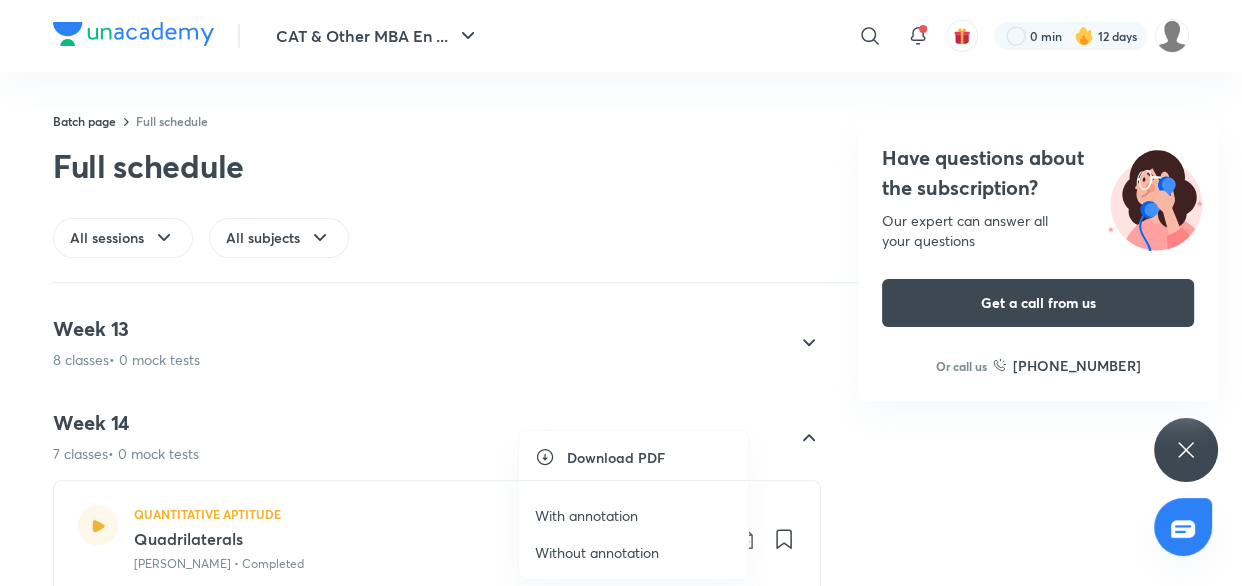click on "With annotation" at bounding box center (633, 515) 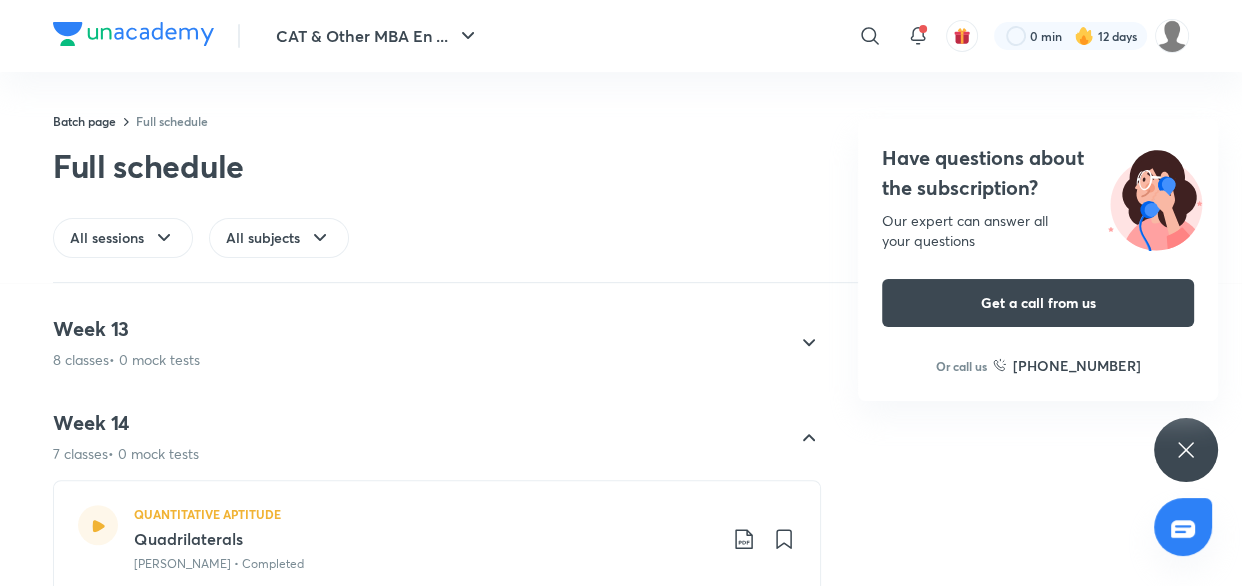 scroll, scrollTop: 1144, scrollLeft: 0, axis: vertical 